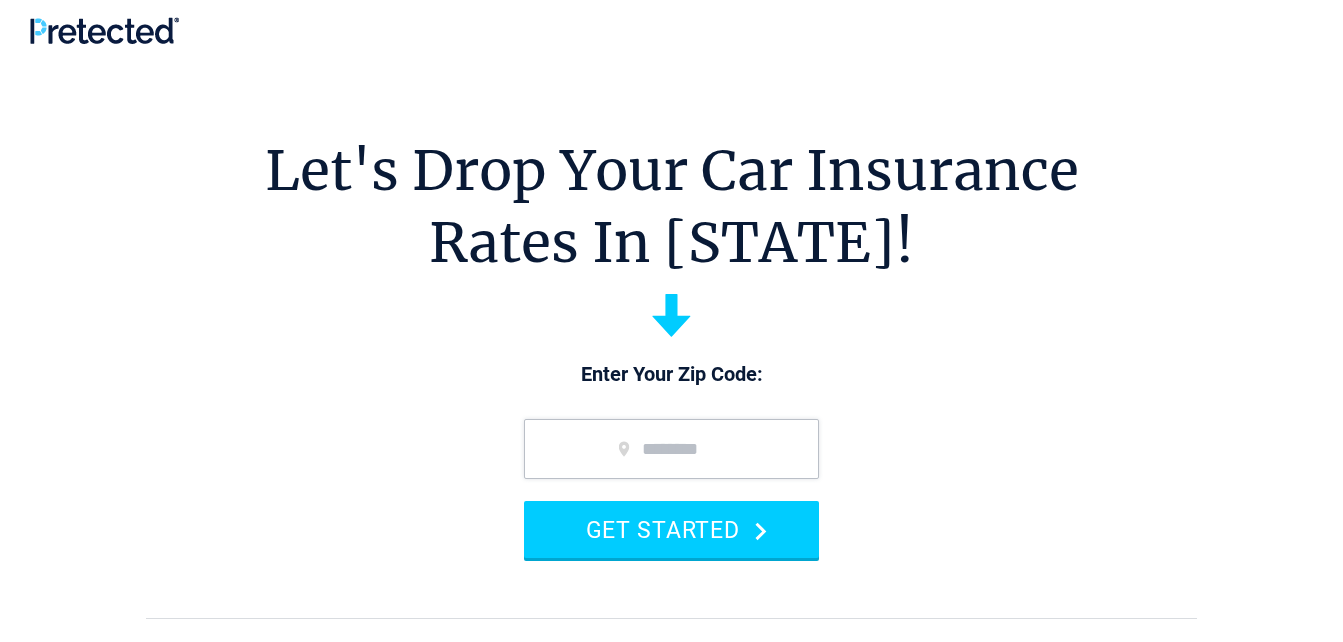 scroll, scrollTop: 0, scrollLeft: 0, axis: both 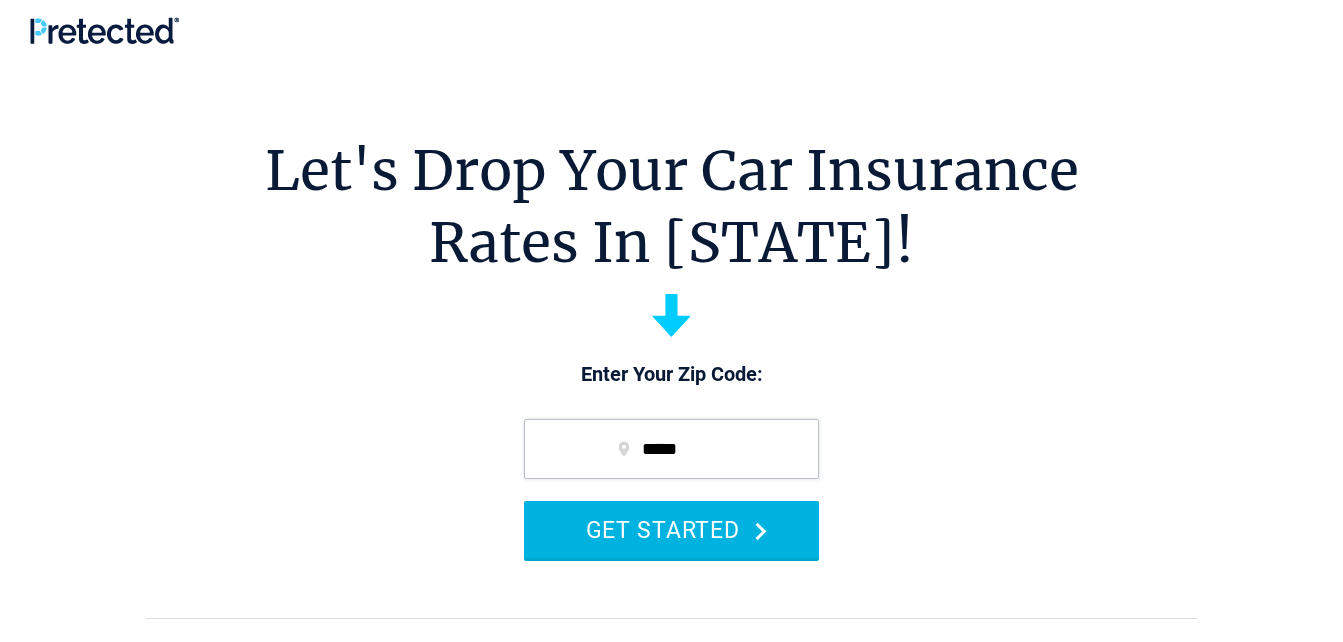 type on "*****" 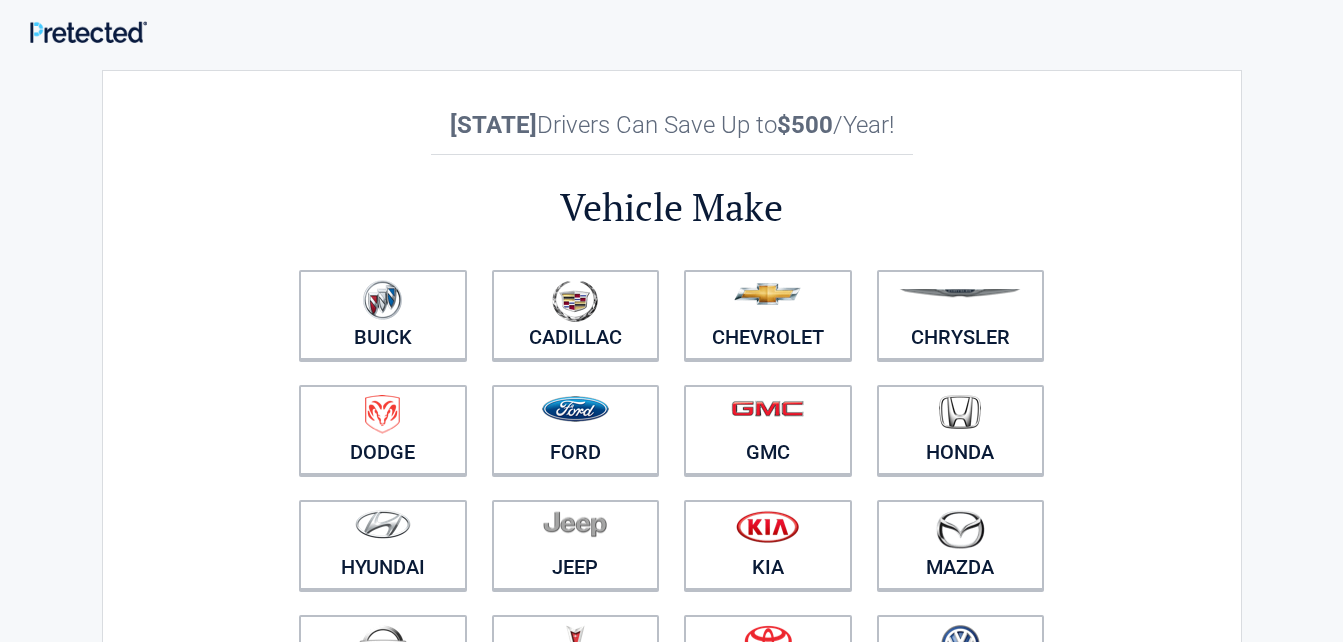 scroll, scrollTop: 0, scrollLeft: 0, axis: both 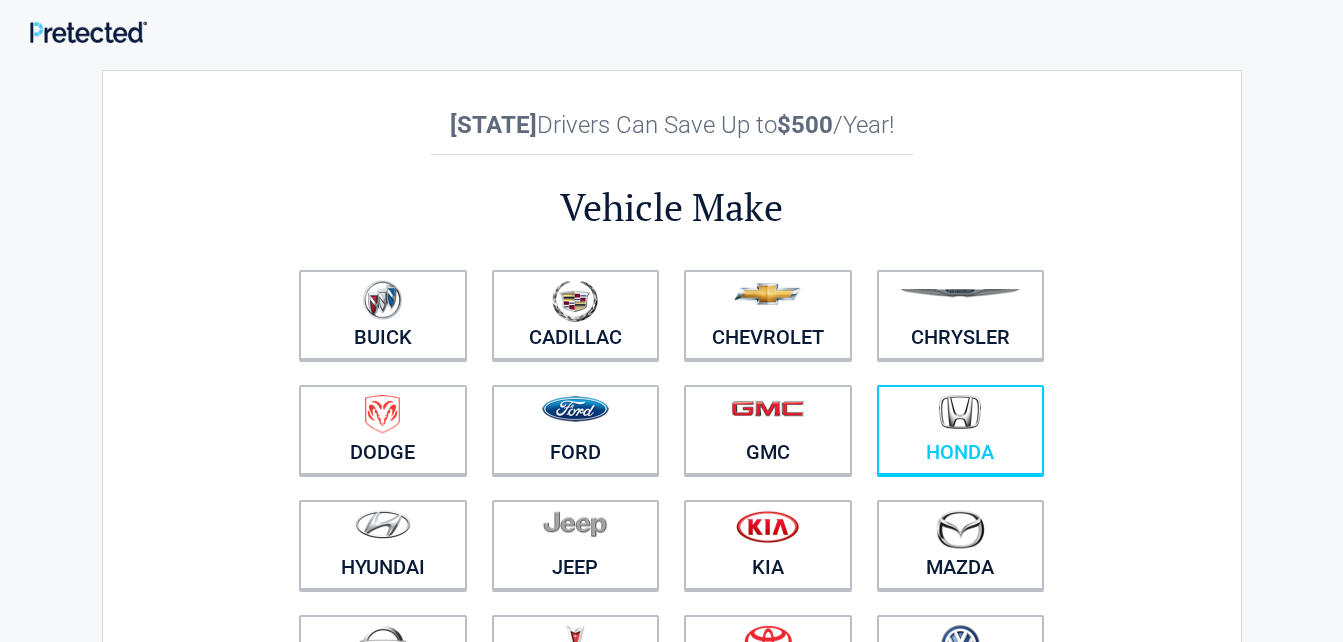 click at bounding box center (960, 412) 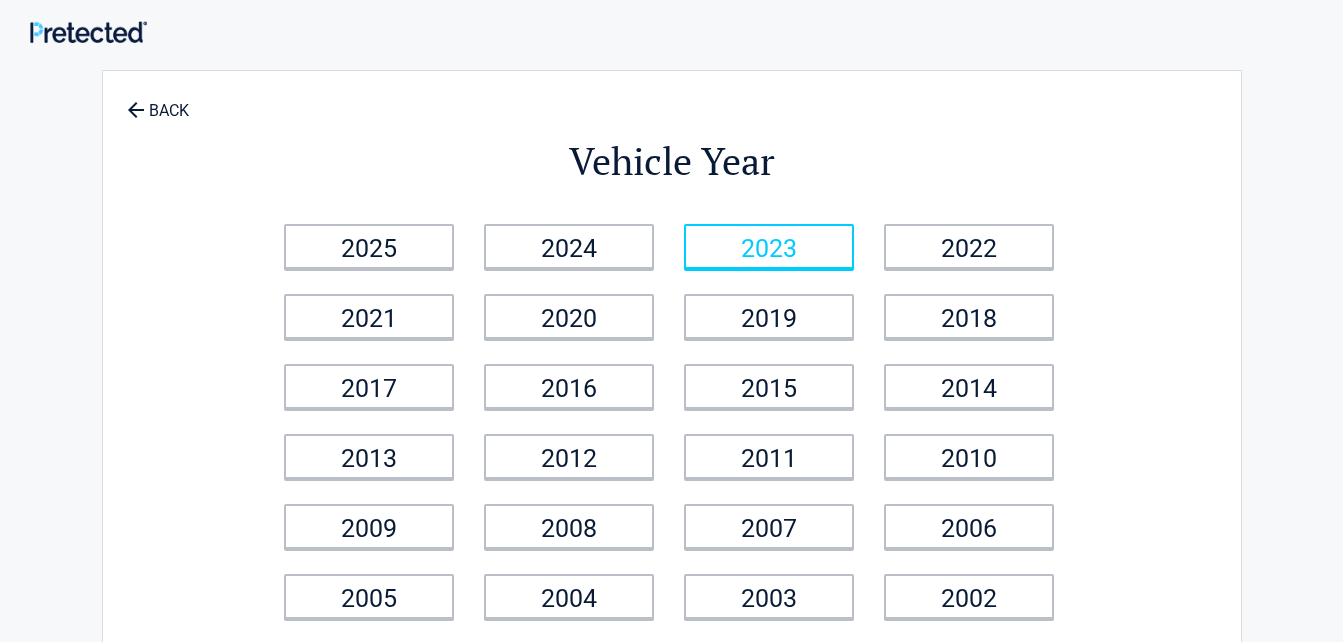 click on "2023" at bounding box center [769, 246] 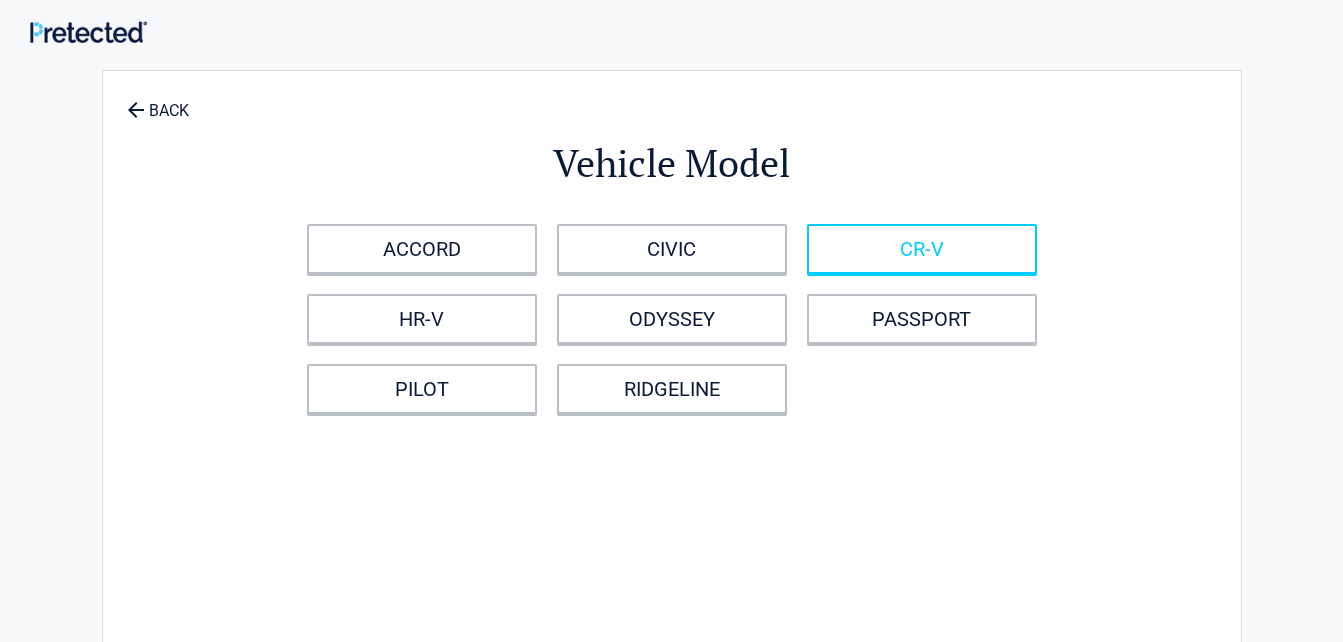 click on "CR-V" at bounding box center (922, 249) 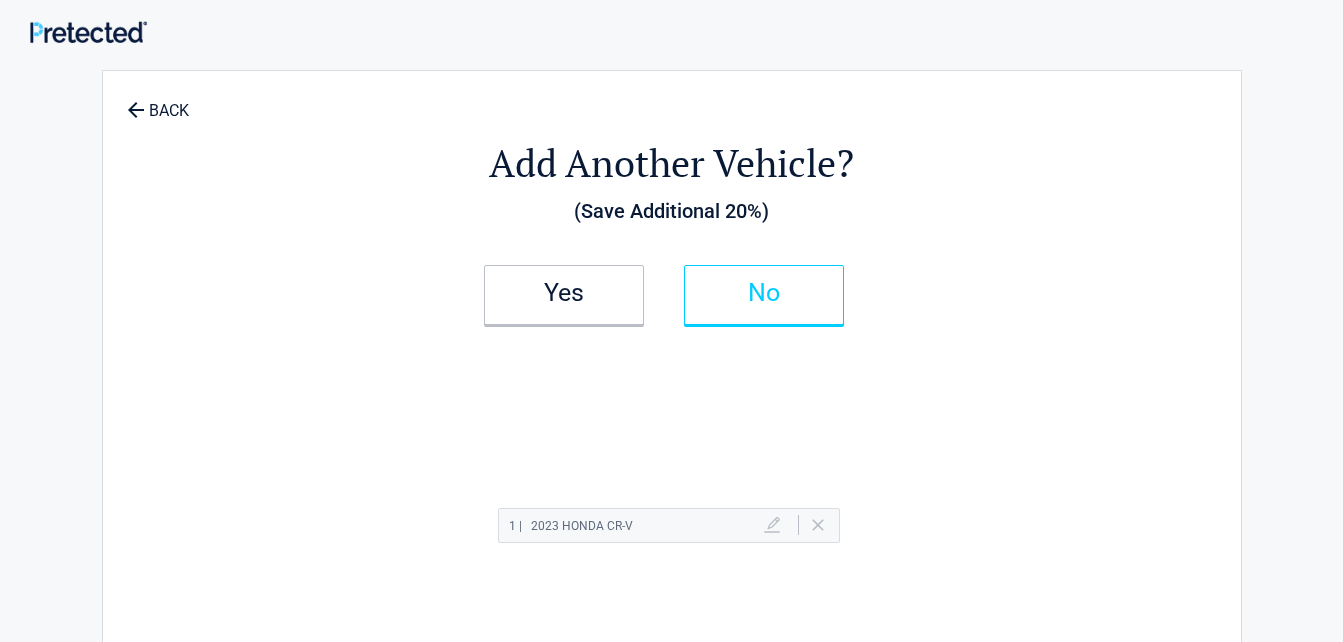 click on "No" at bounding box center (764, 293) 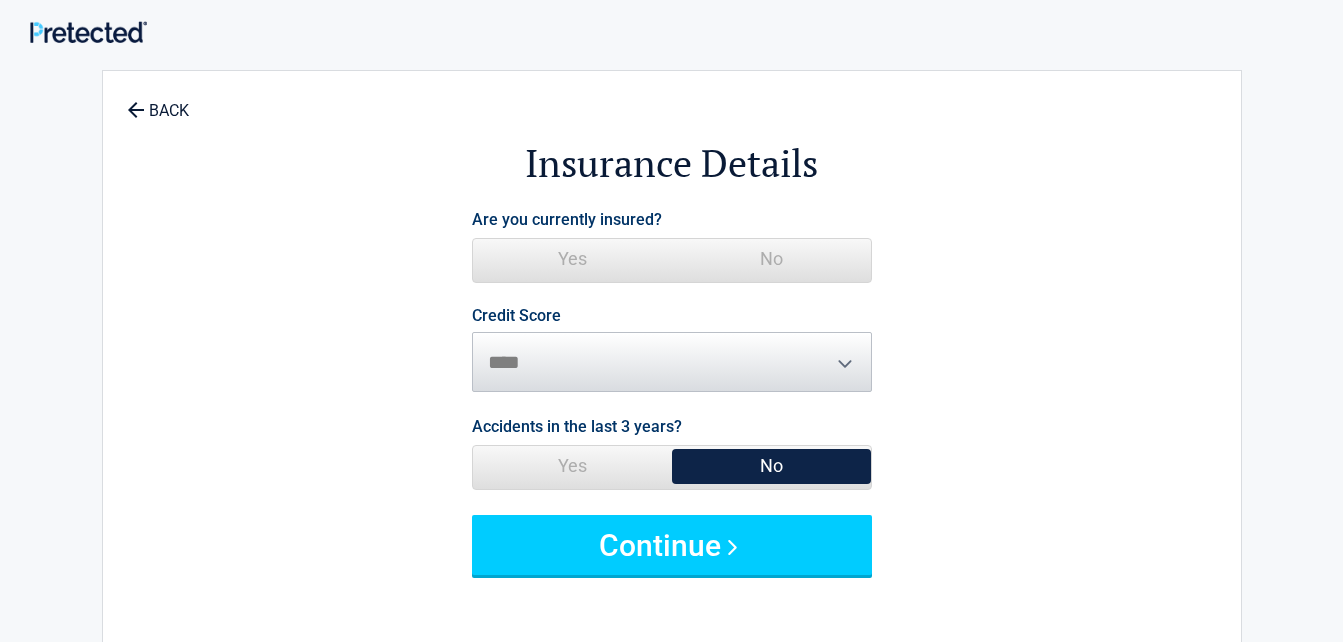 click on "Yes" at bounding box center [572, 259] 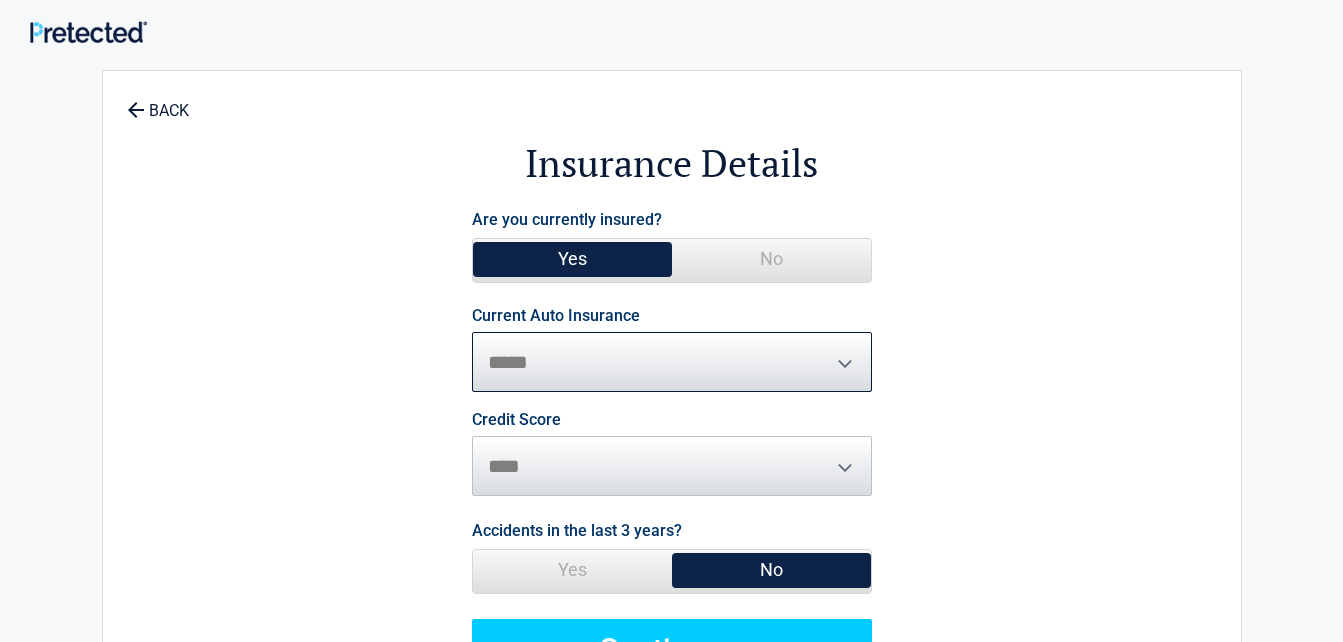 click on "**********" at bounding box center [672, 362] 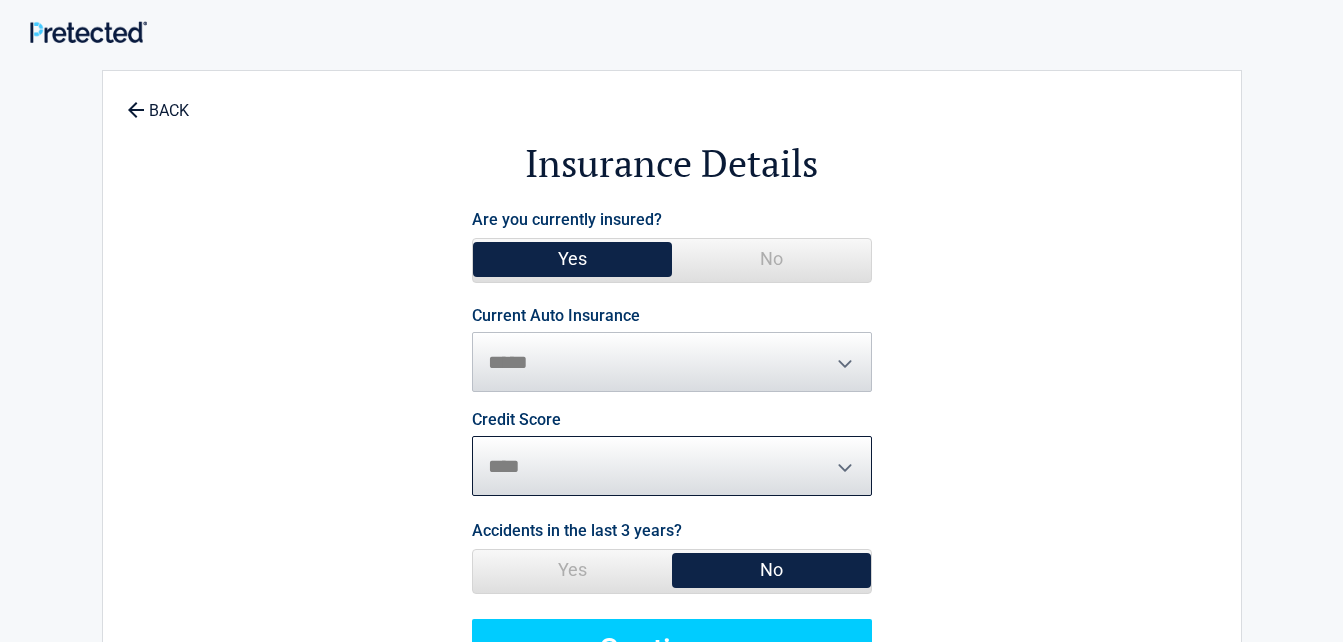 click on "*********
****
*******
****" at bounding box center (672, 466) 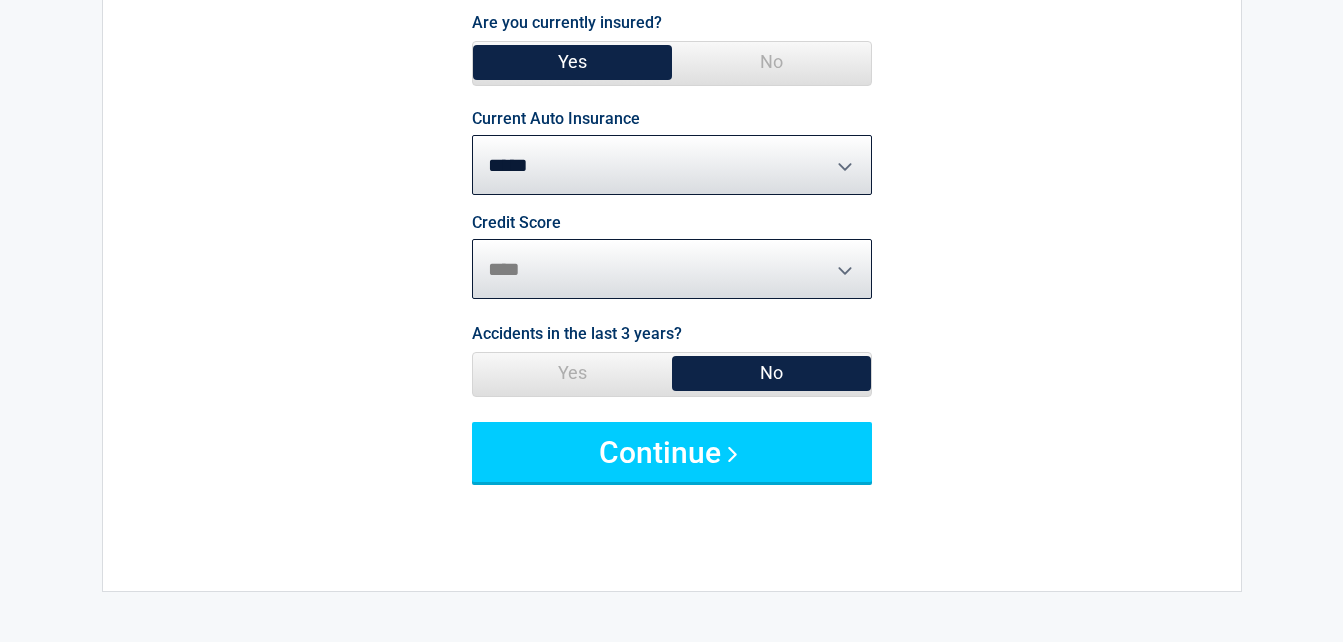scroll, scrollTop: 200, scrollLeft: 0, axis: vertical 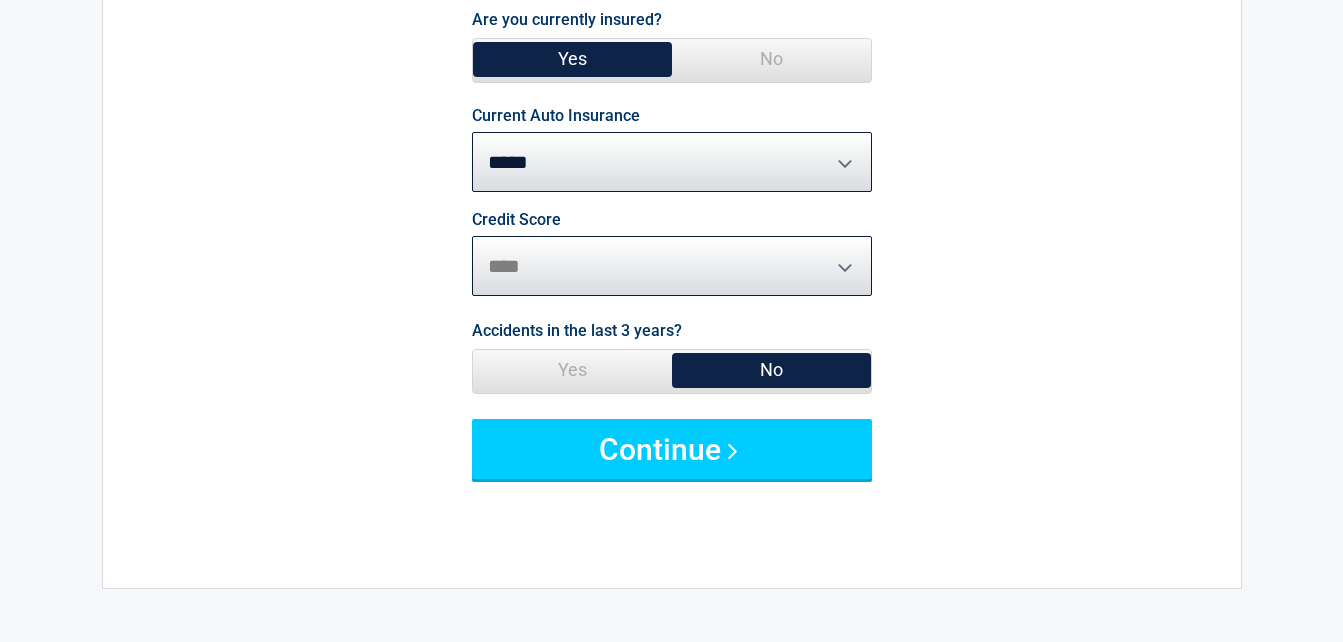 click on "*********
****
*******
****" at bounding box center [672, 266] 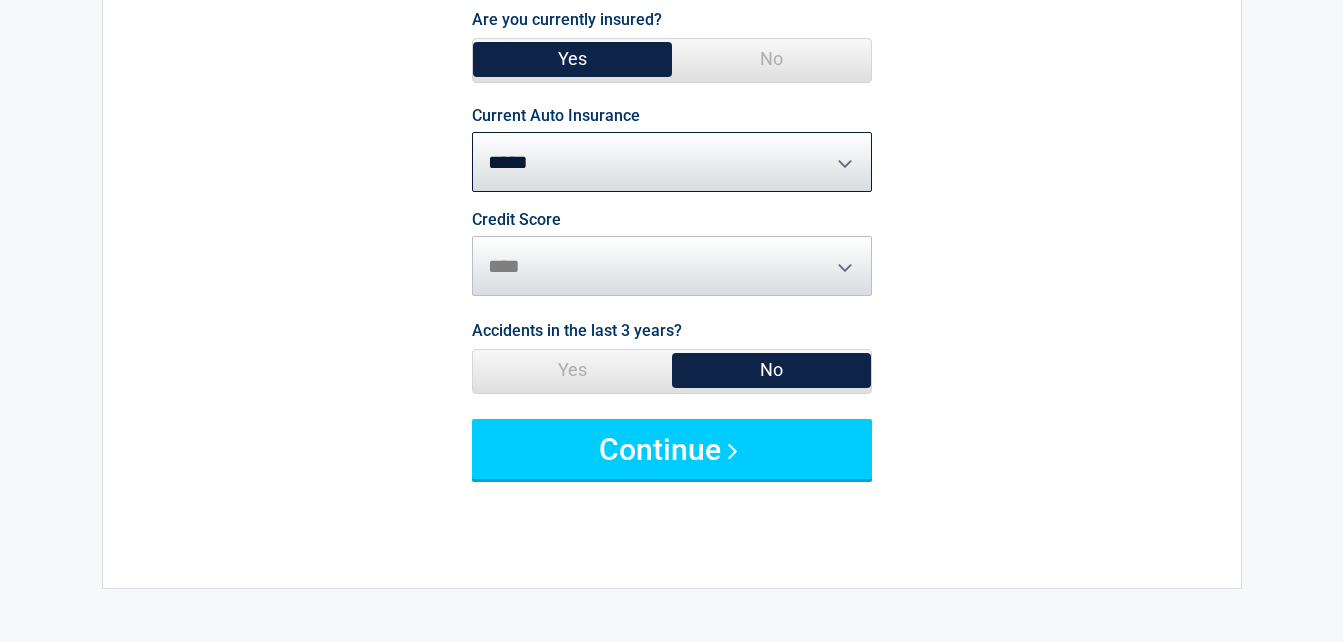 click on "No" at bounding box center [771, 370] 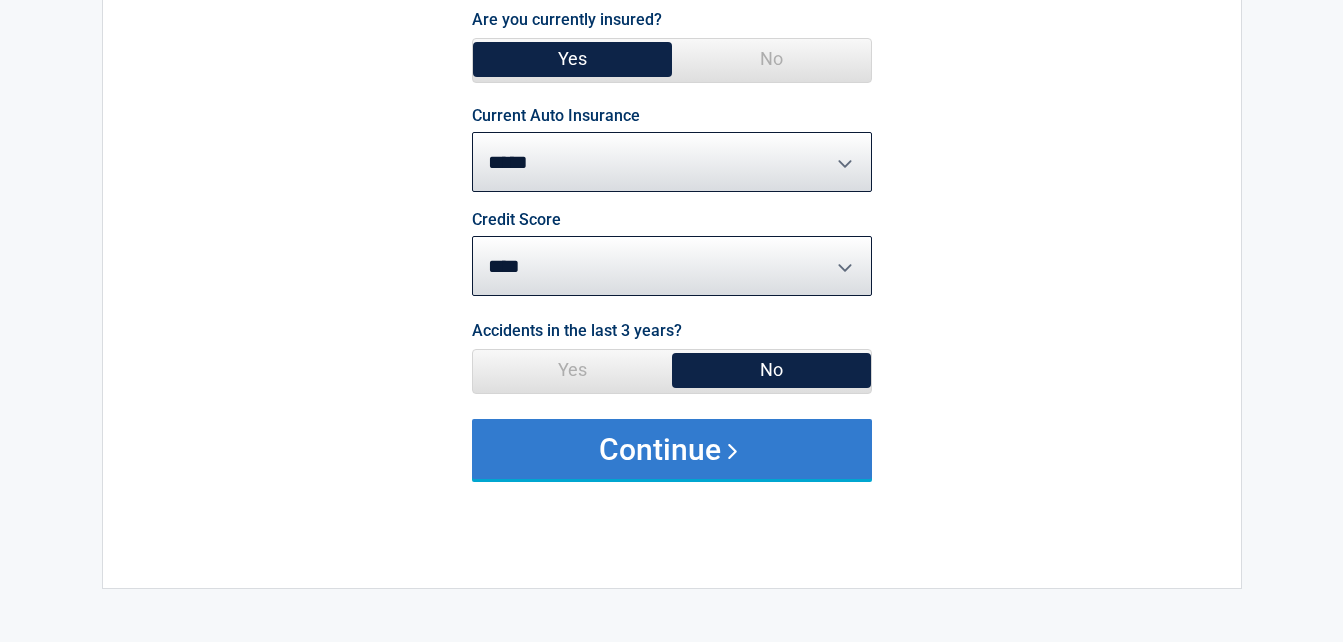 click on "Continue" at bounding box center (672, 449) 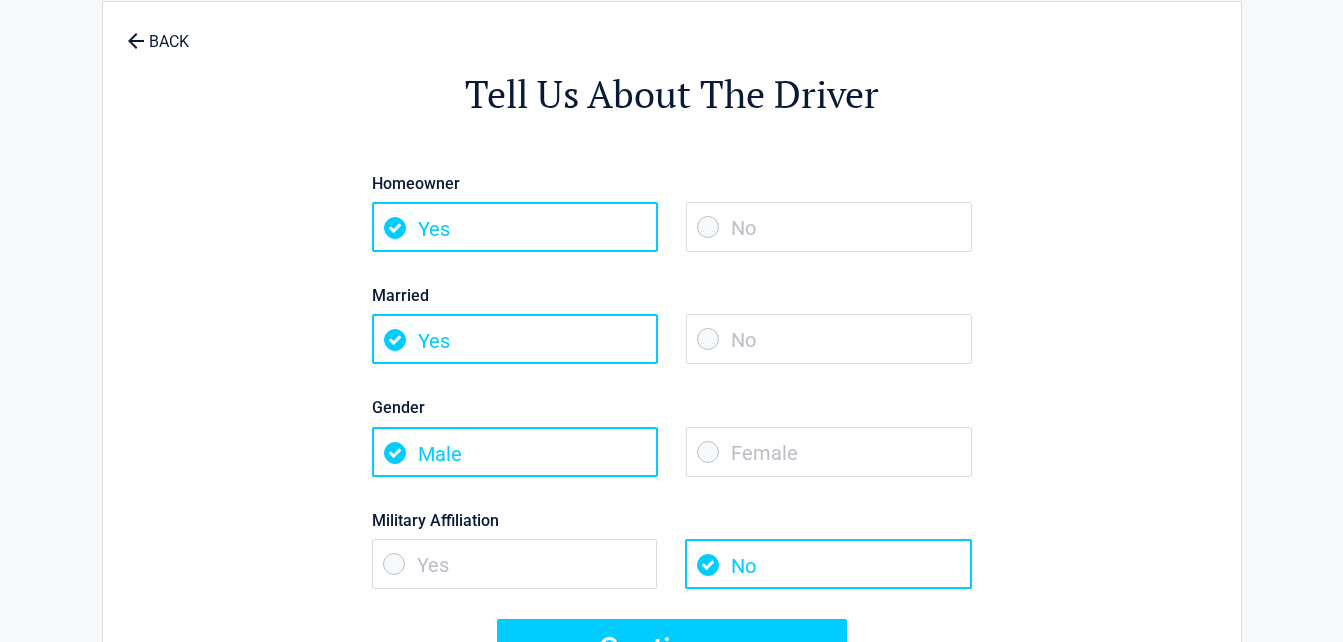 scroll, scrollTop: 0, scrollLeft: 0, axis: both 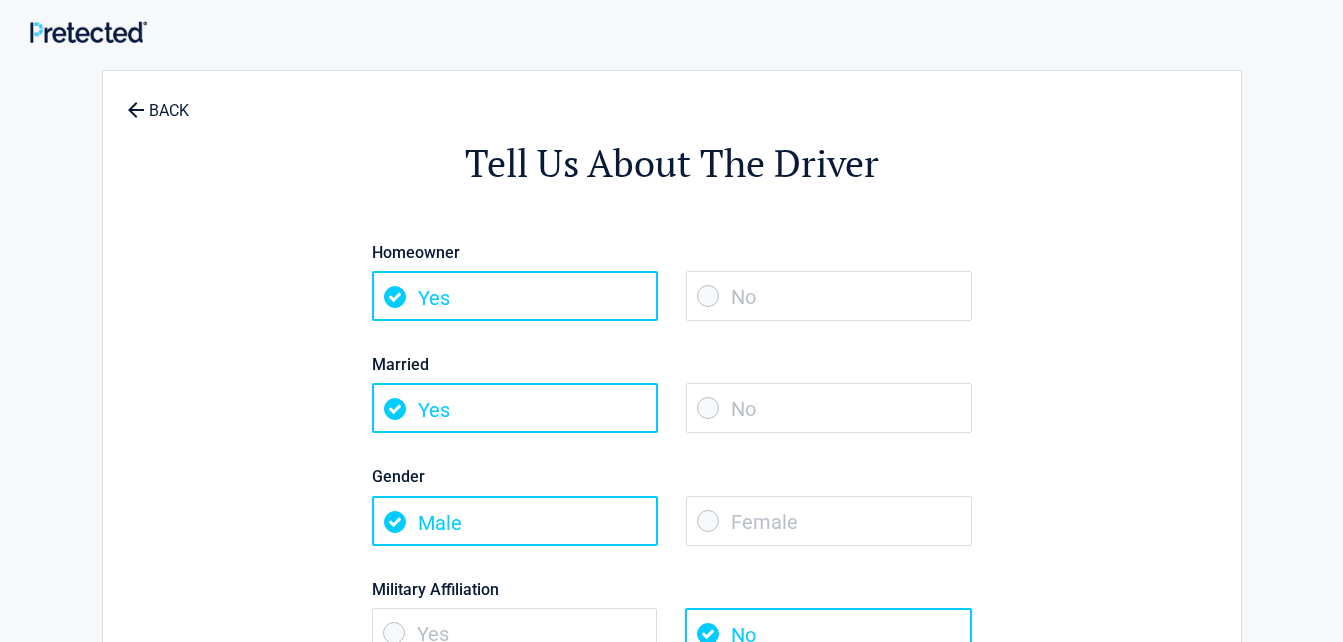 click on "No" at bounding box center [829, 296] 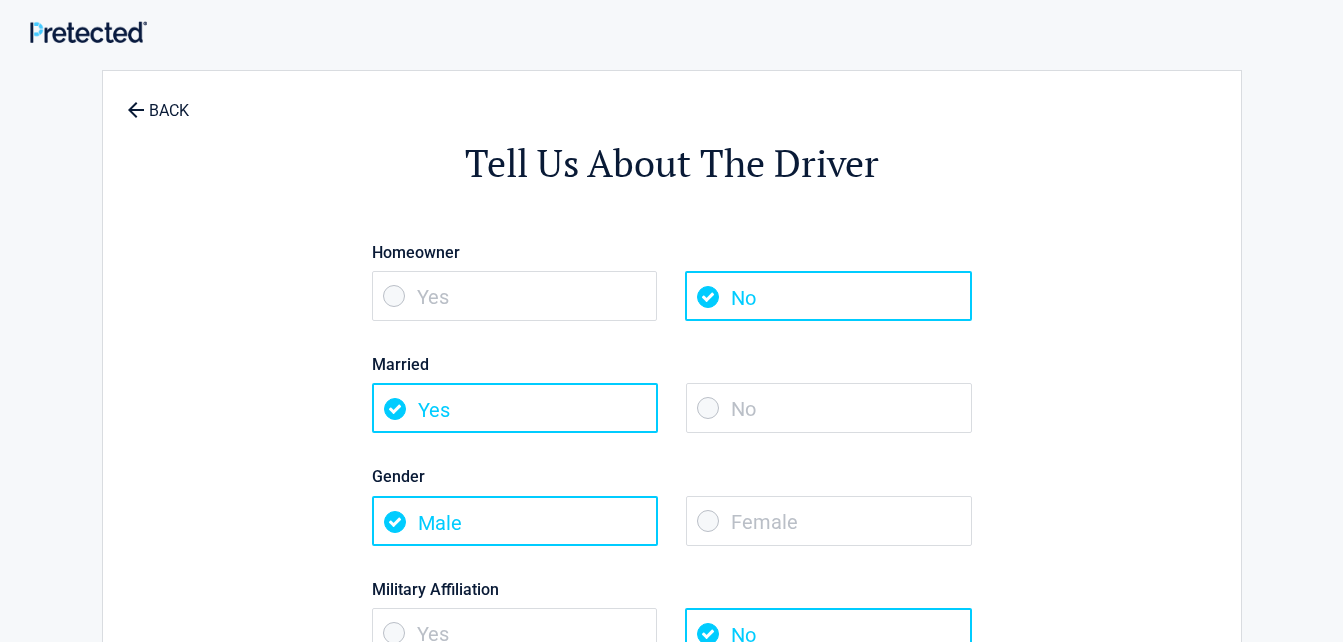 click on "No" at bounding box center (829, 408) 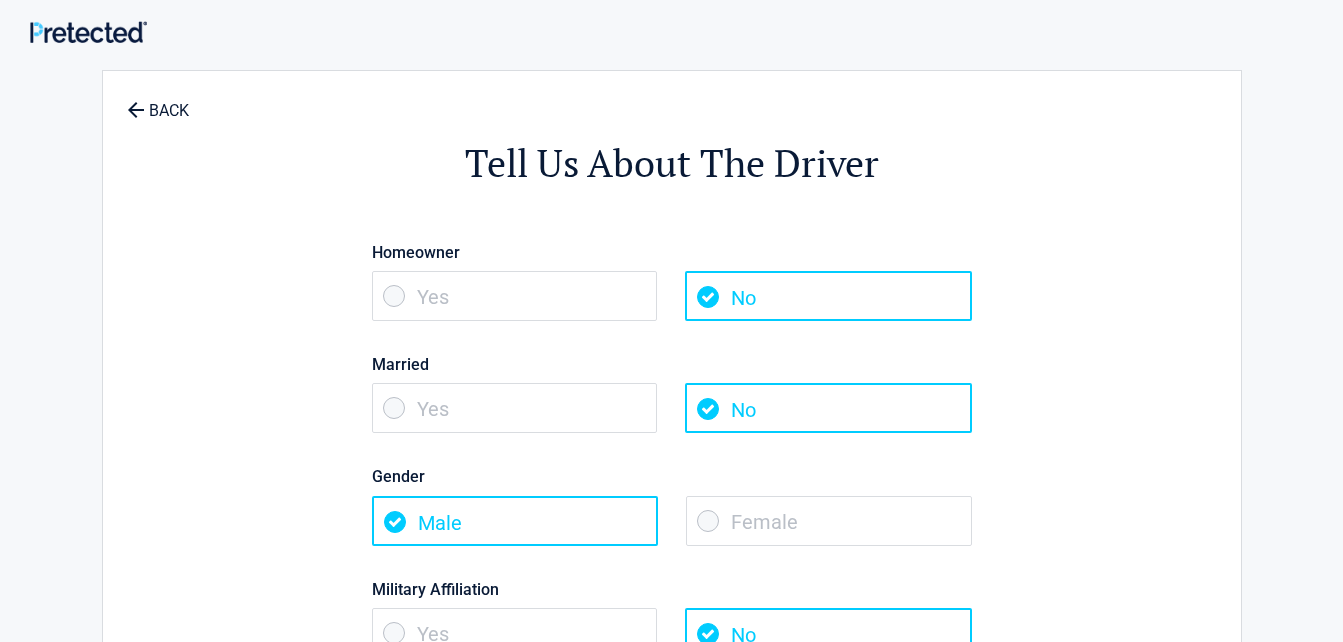 click on "Female" at bounding box center (829, 521) 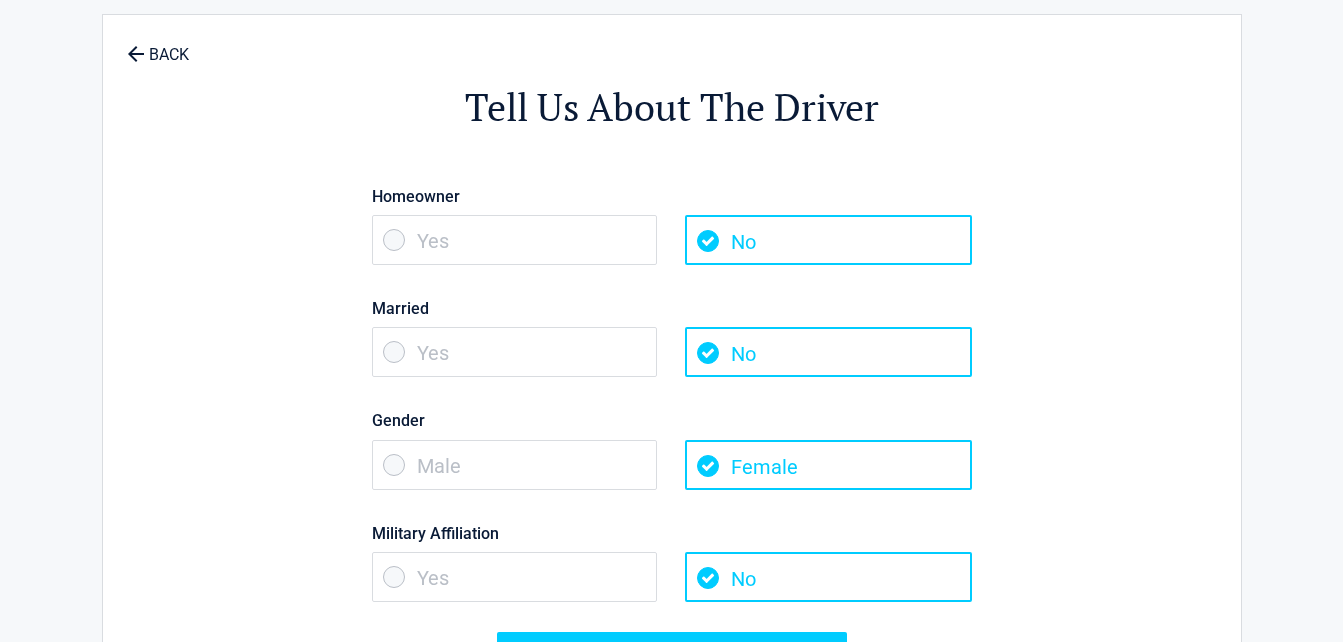 scroll, scrollTop: 200, scrollLeft: 0, axis: vertical 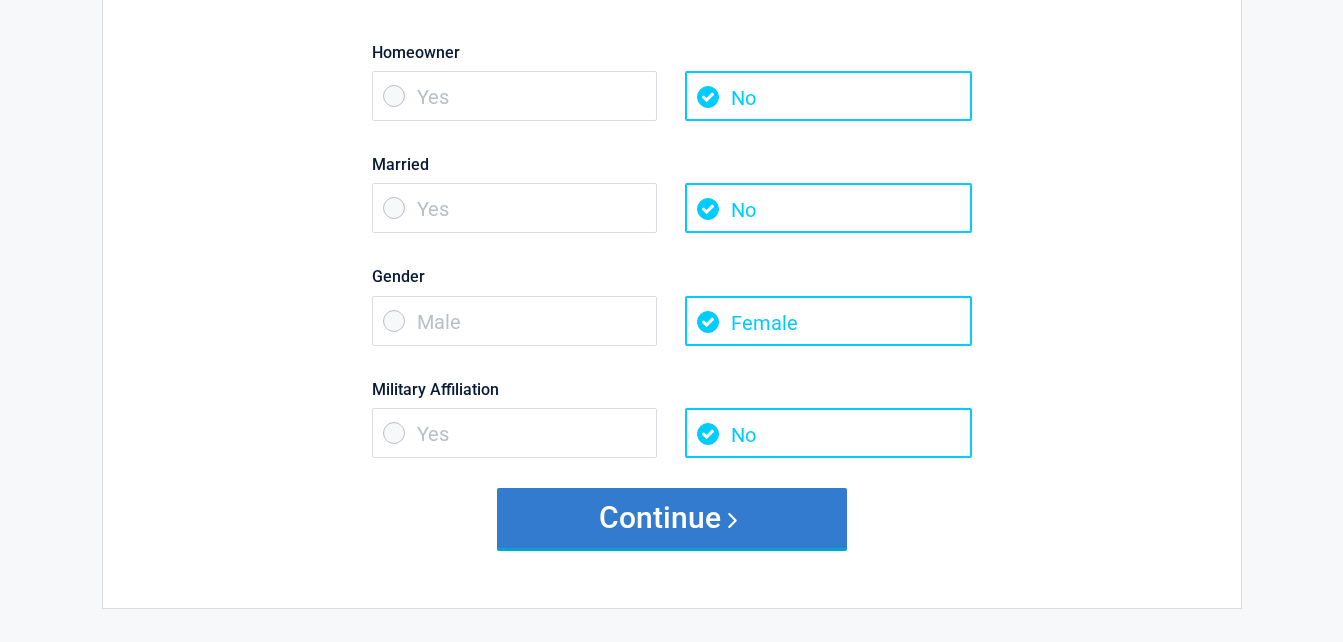 click on "Continue" at bounding box center (672, 518) 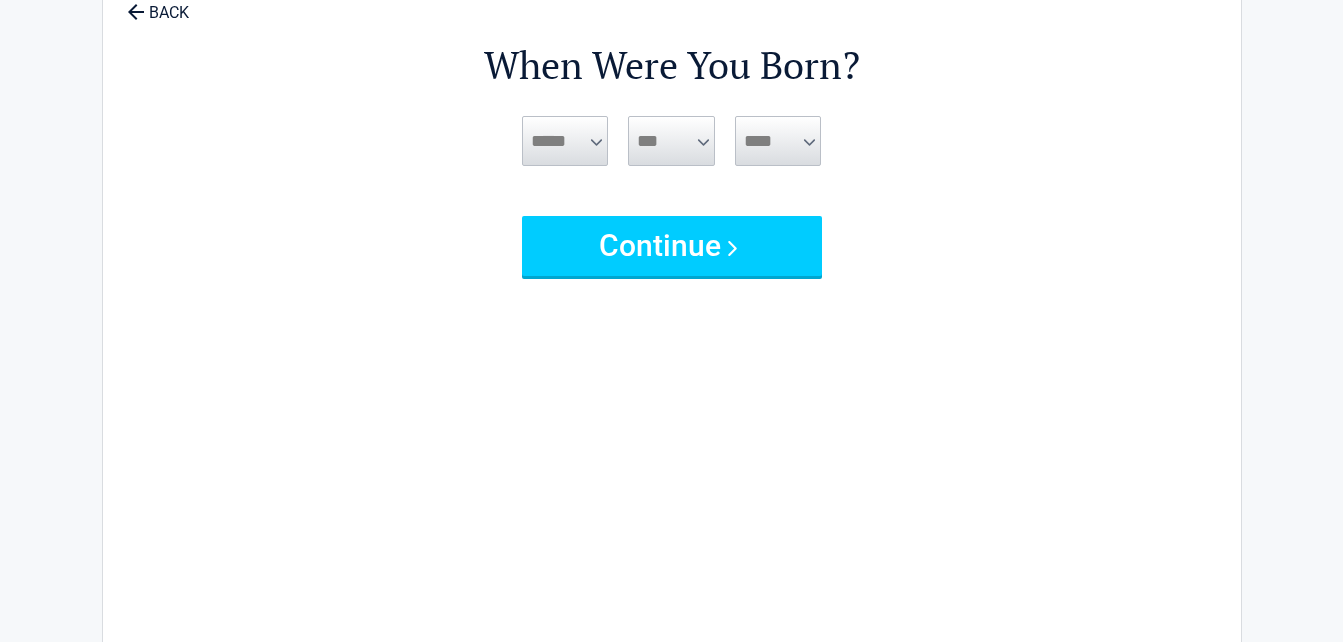 scroll, scrollTop: 0, scrollLeft: 0, axis: both 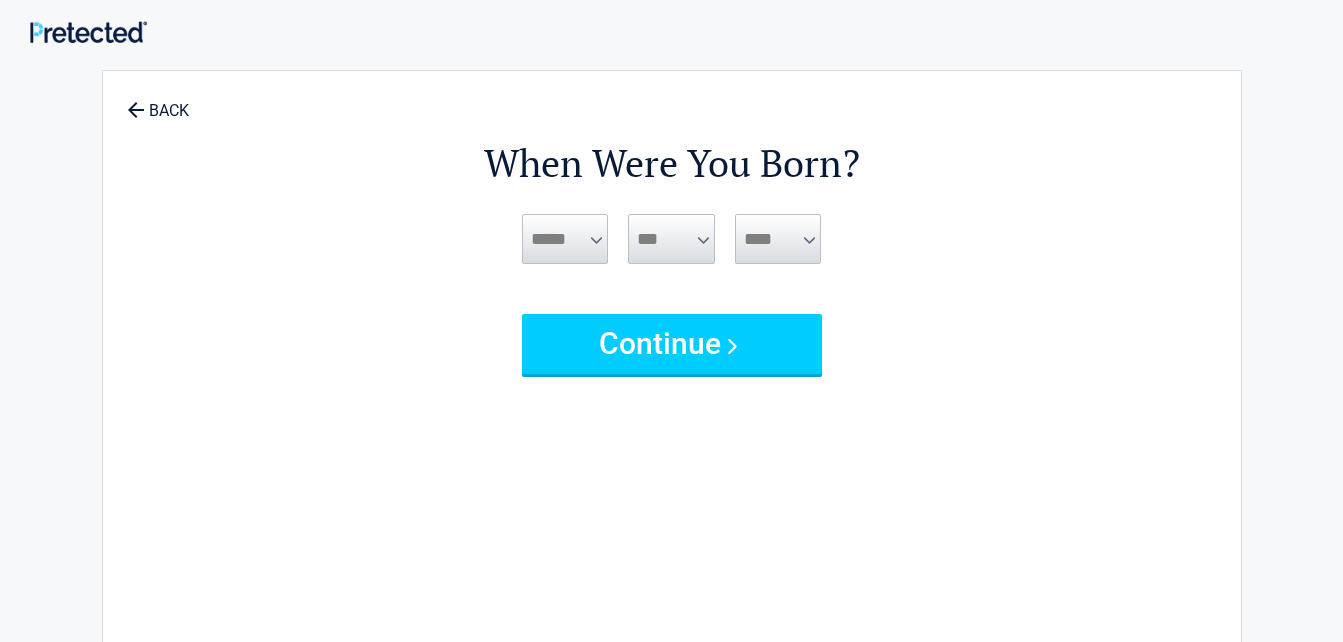 click on "*****
***
***
***
***
***
***
***
***
***
***
***
***" at bounding box center (565, 239) 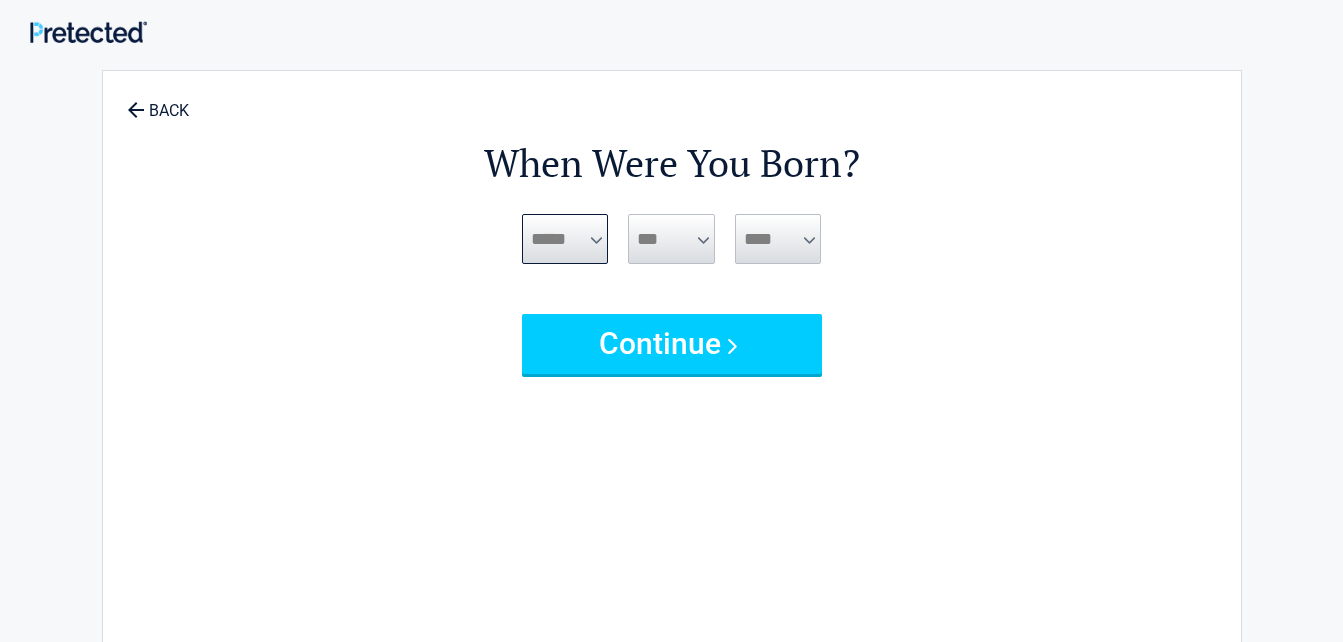 click on "*****
***
***
***
***
***
***
***
***
***
***
***
***" at bounding box center (565, 239) 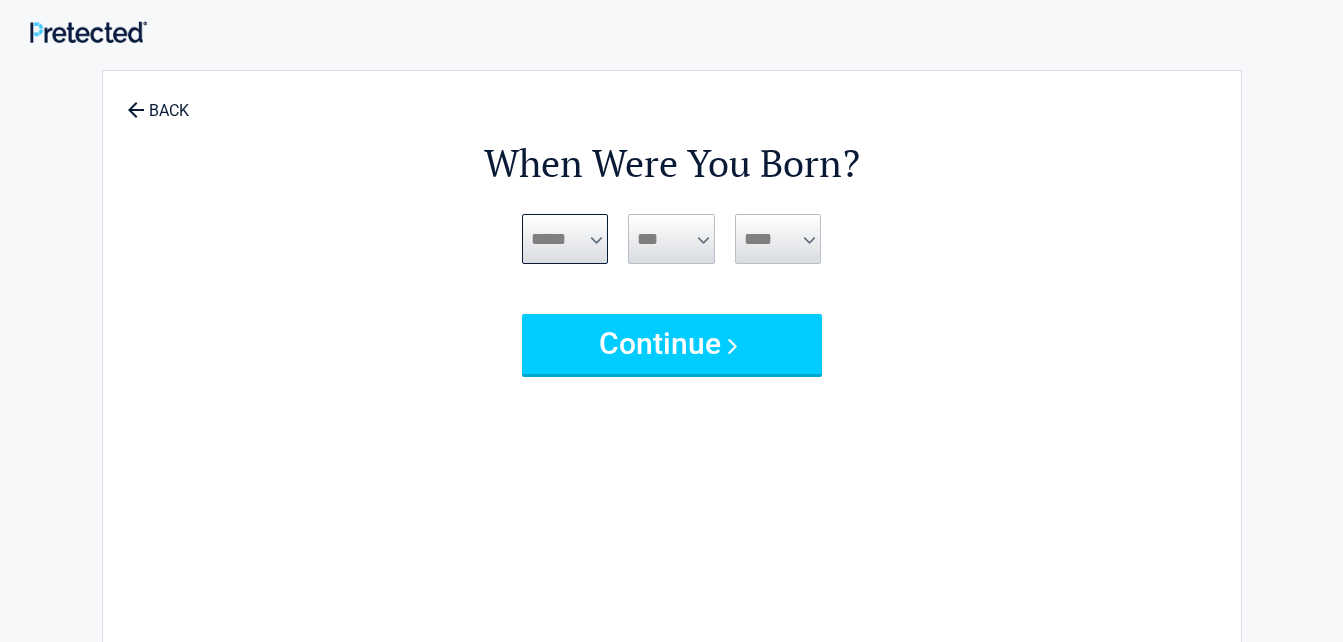 select on "*" 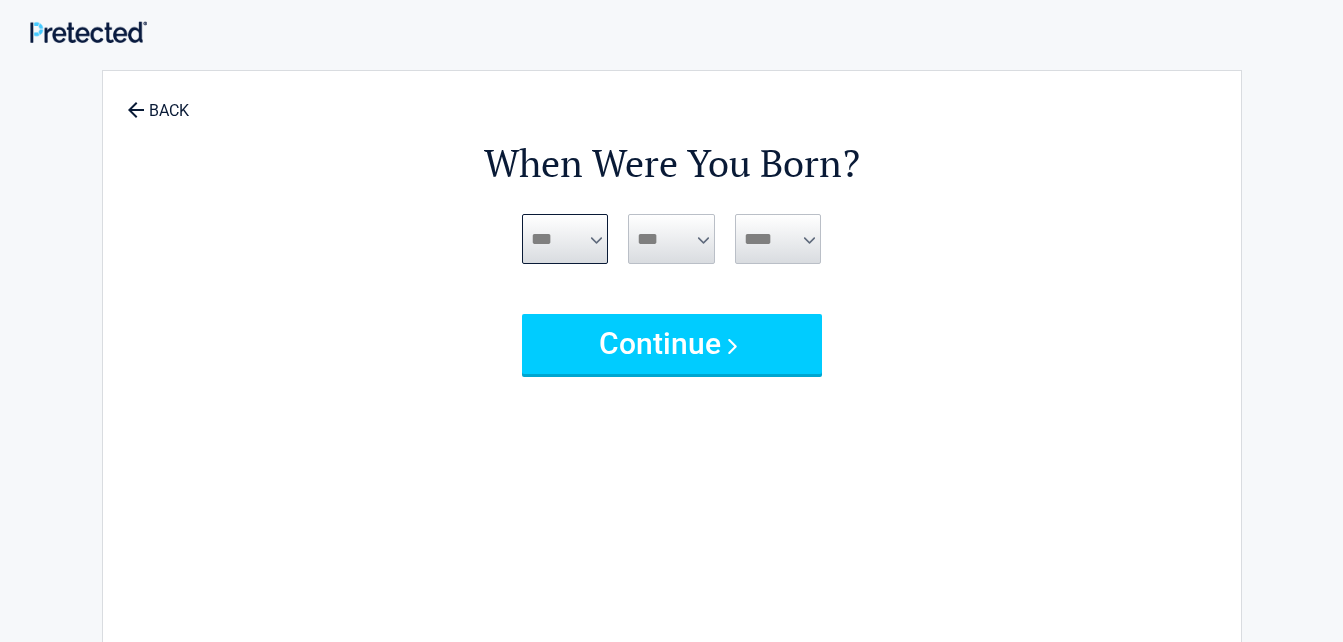 click on "*****
***
***
***
***
***
***
***
***
***
***
***
***" at bounding box center [565, 239] 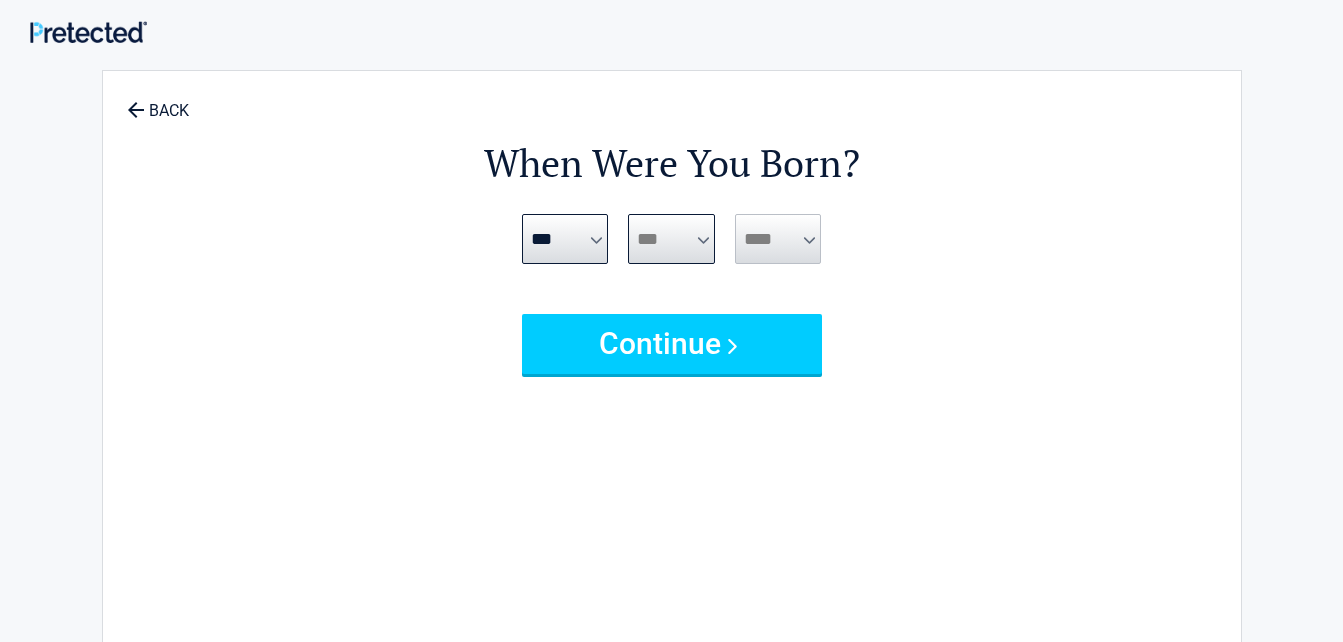 click on "*** * * * * * * * * * ** ** ** ** ** ** ** ** ** ** ** ** ** ** ** ** ** ** ** **" at bounding box center (671, 239) 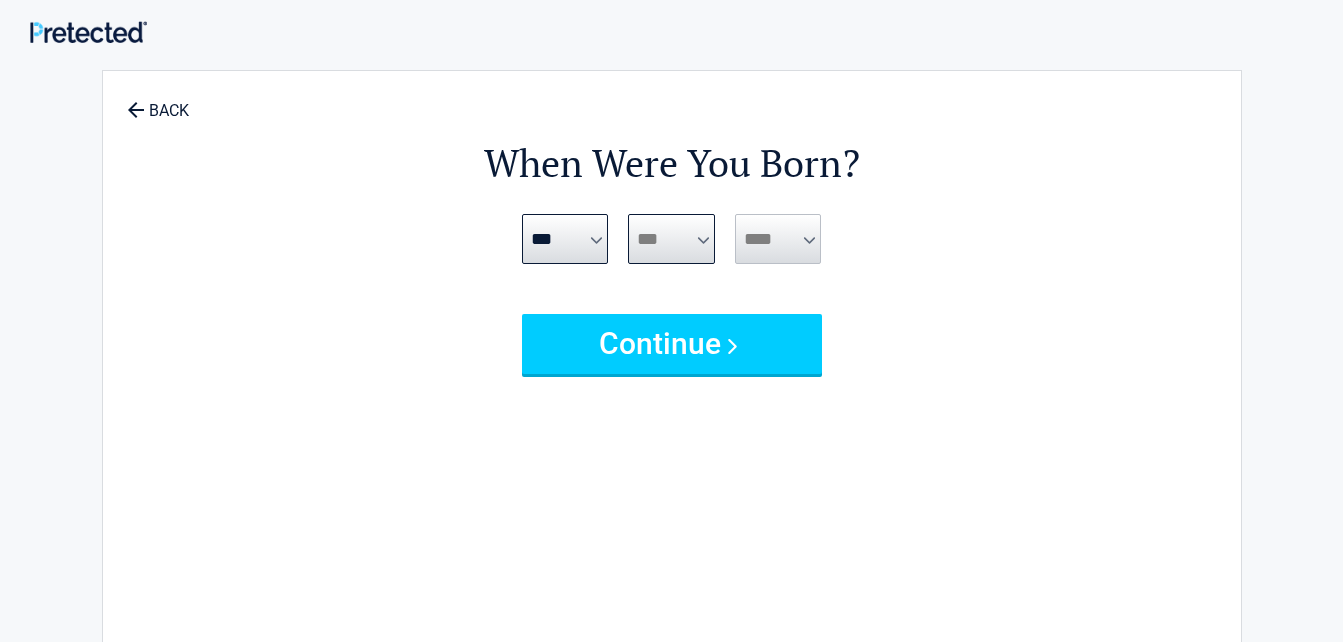 select on "**" 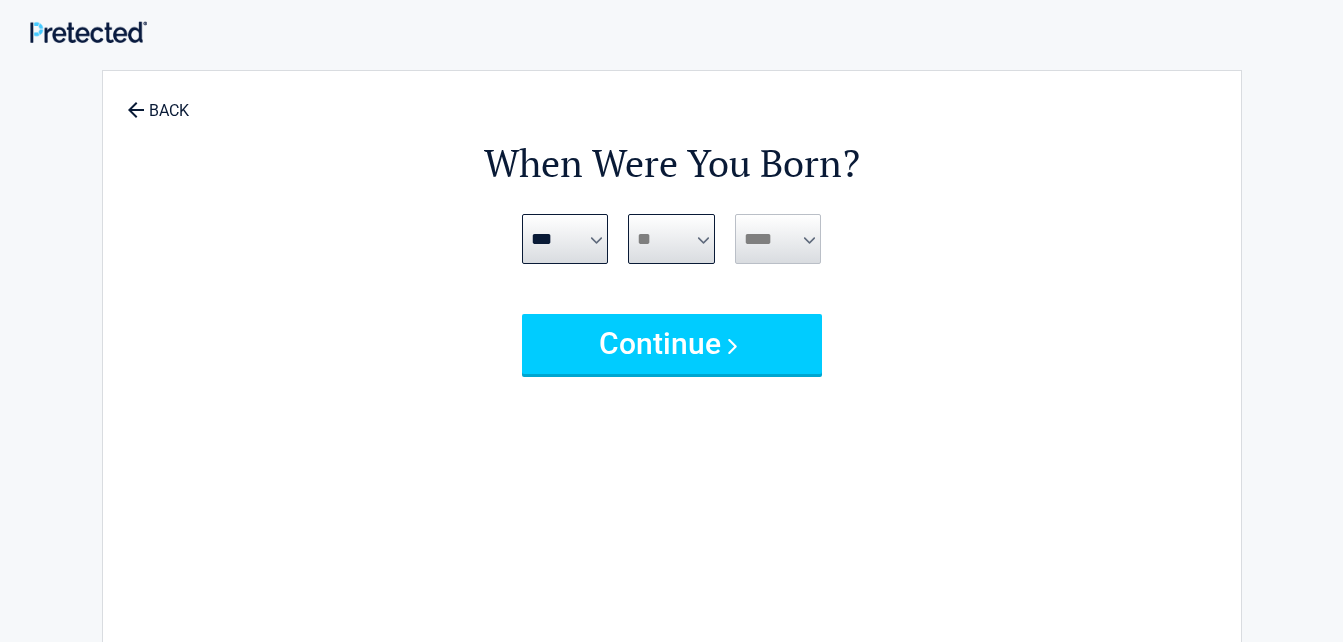 click on "*** * * * * * * * * * ** ** ** ** ** ** ** ** ** ** ** ** ** ** ** ** ** ** ** **" at bounding box center (671, 239) 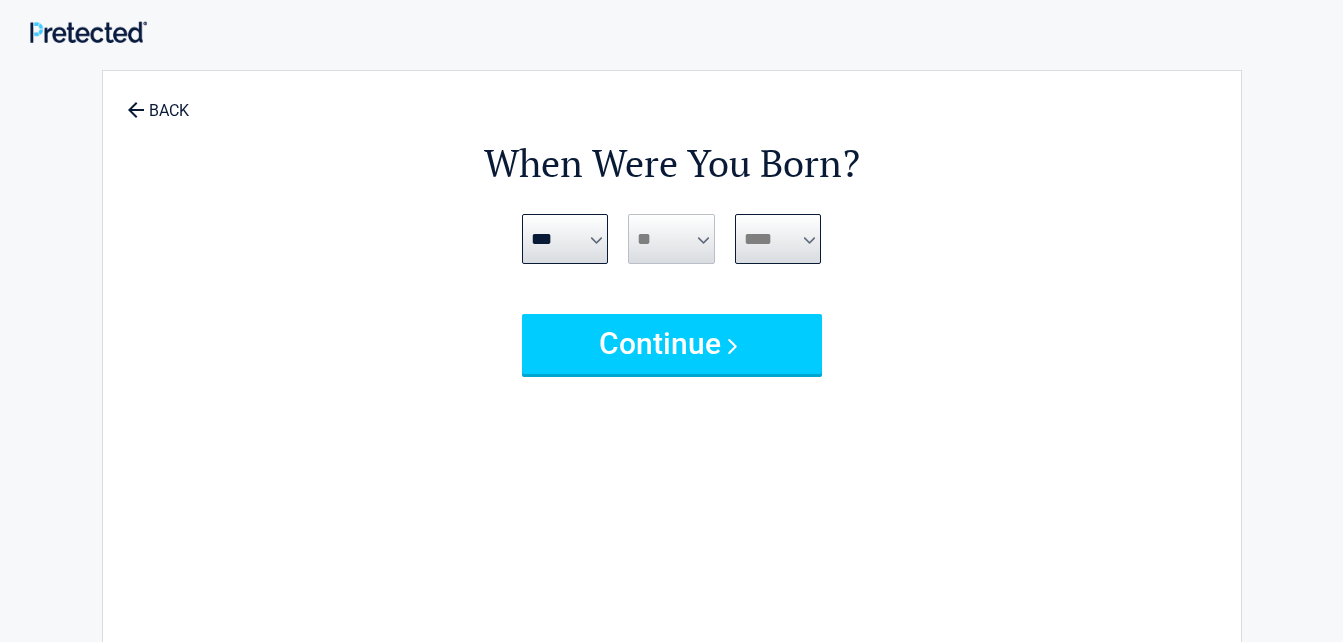 click on "****
****
****
****
****
****
****
****
****
****
****
****
****
****
****
****
****
****
****
****
****
****
****
****
****
****
****
****
****
****
****
****
****
****
****
****
****
****
****
****
****
****
****
****
****
****
****
****
****
****
****
****
****
****
****
****
****
****
****
****
****
****
****
****" at bounding box center (778, 239) 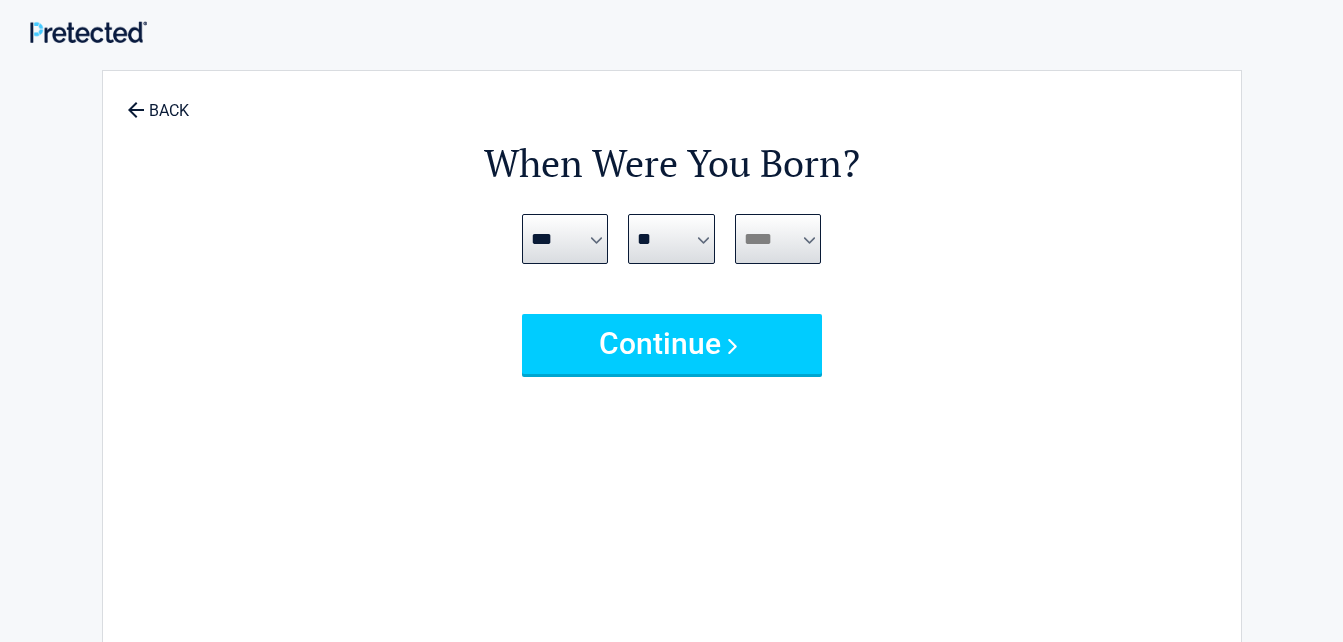 select on "****" 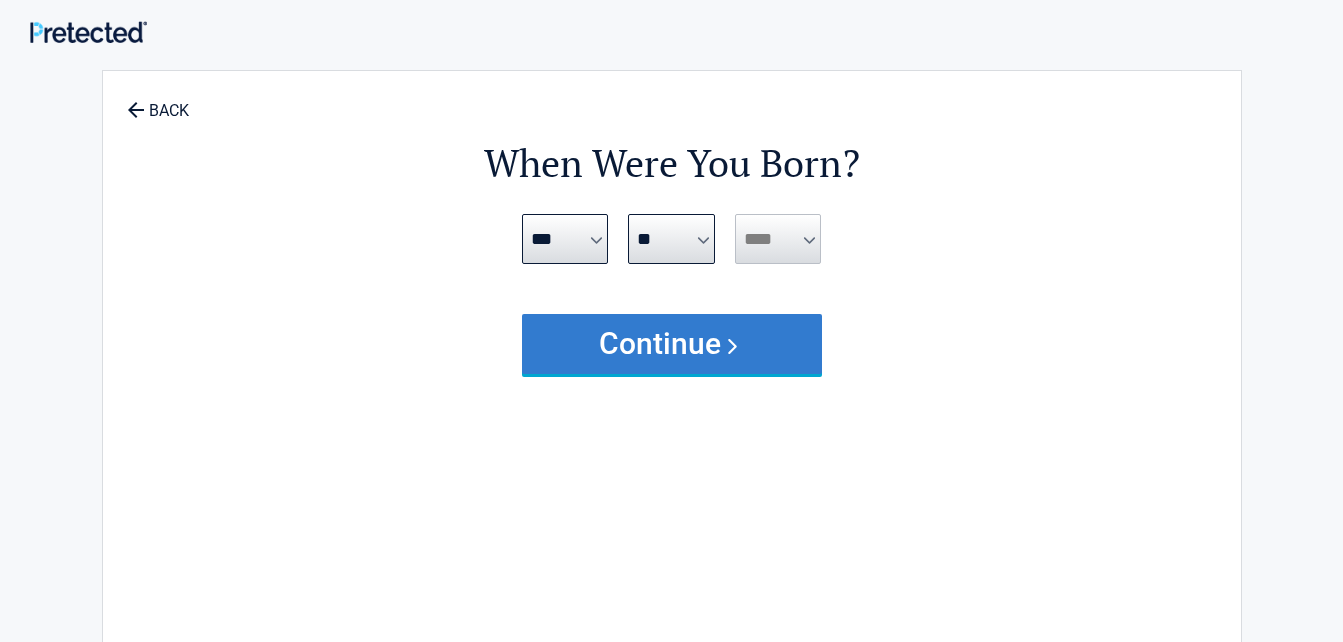 click on "Continue" at bounding box center (672, 344) 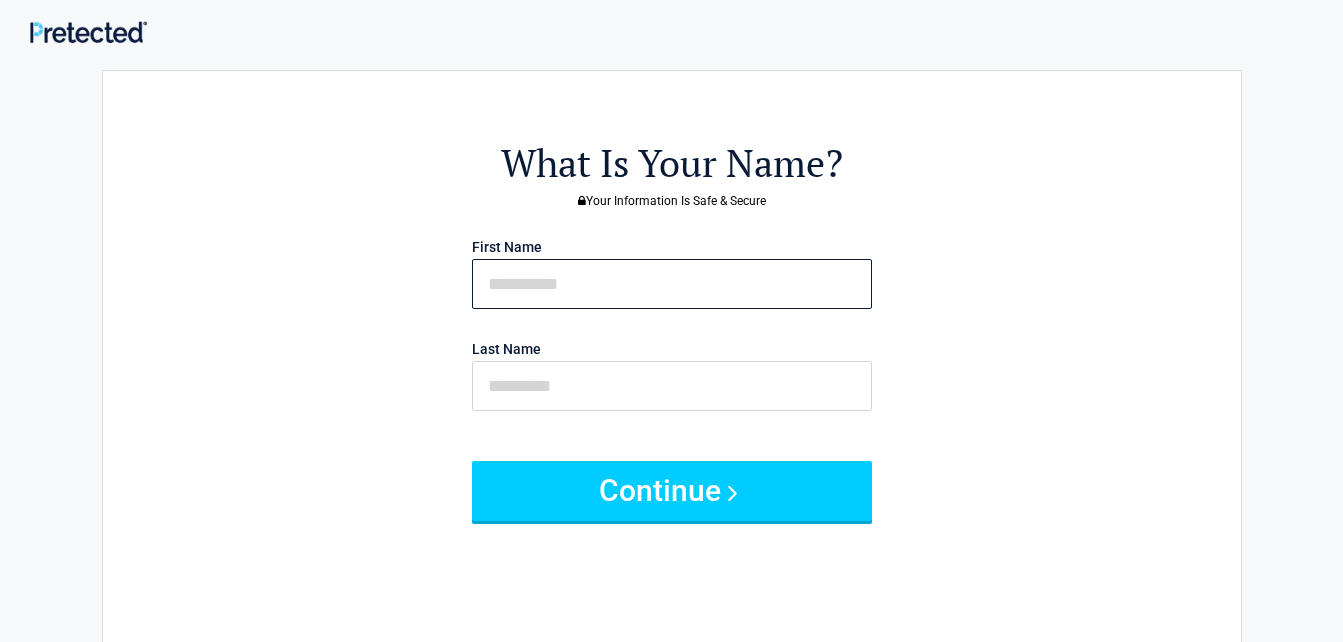 click at bounding box center [672, 284] 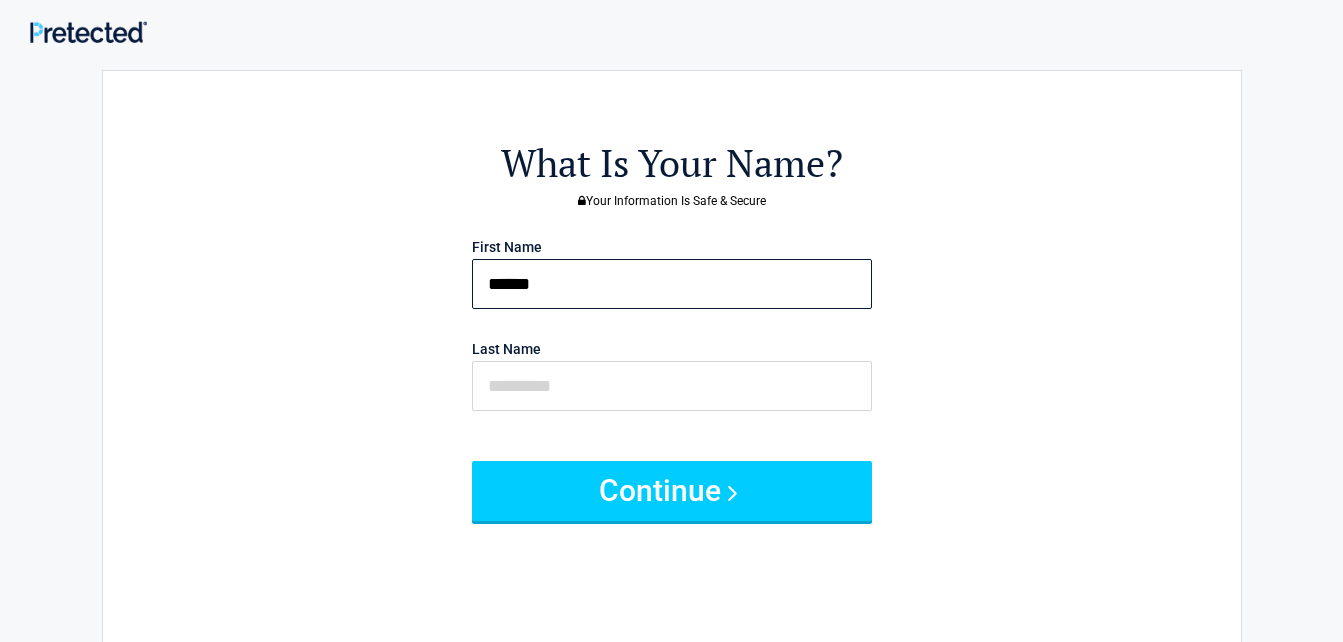 type on "******" 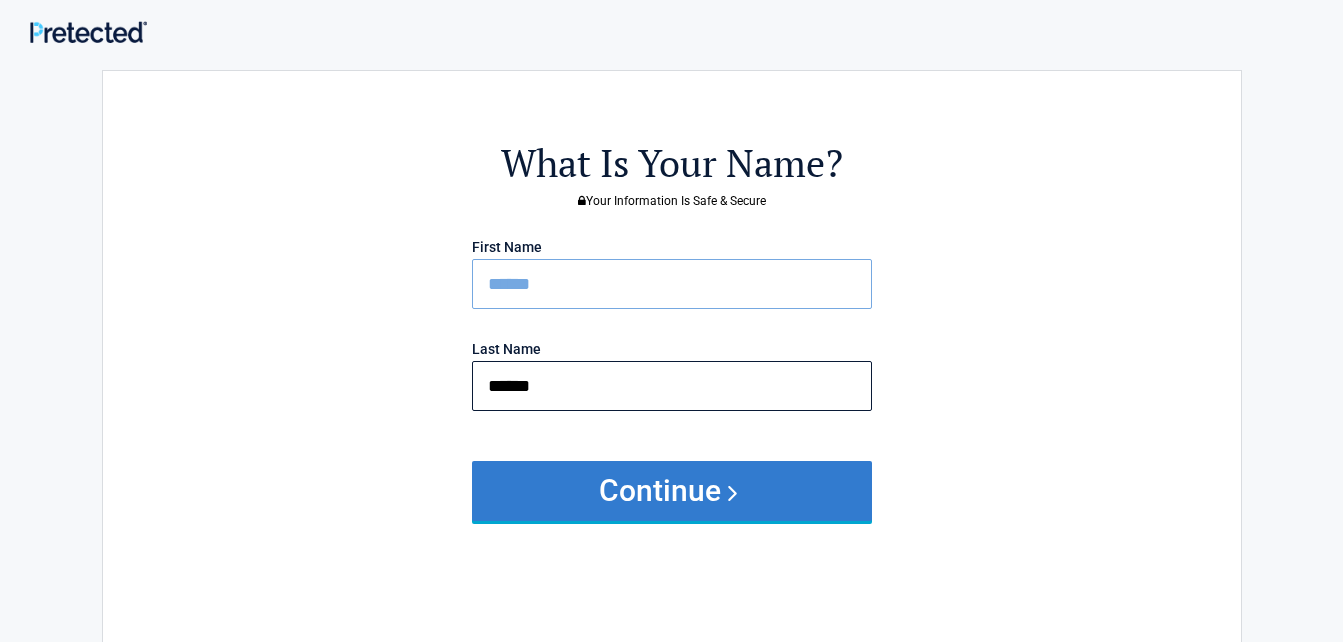 type on "******" 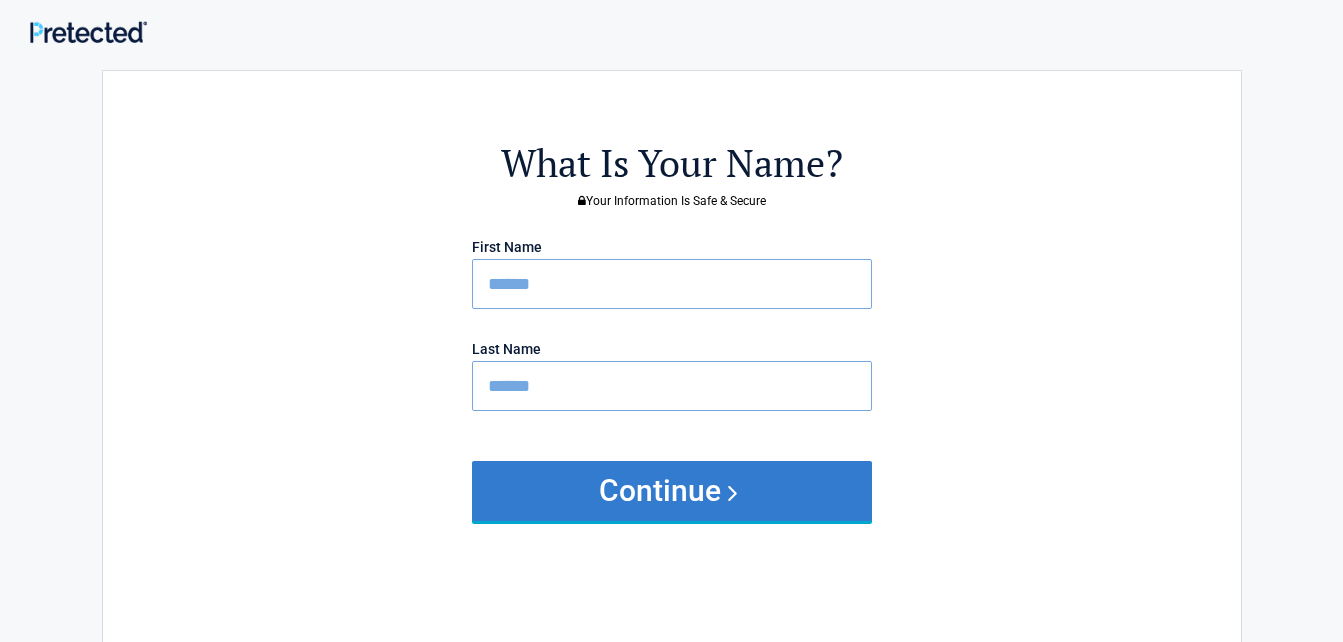 click on "Continue" at bounding box center [672, 491] 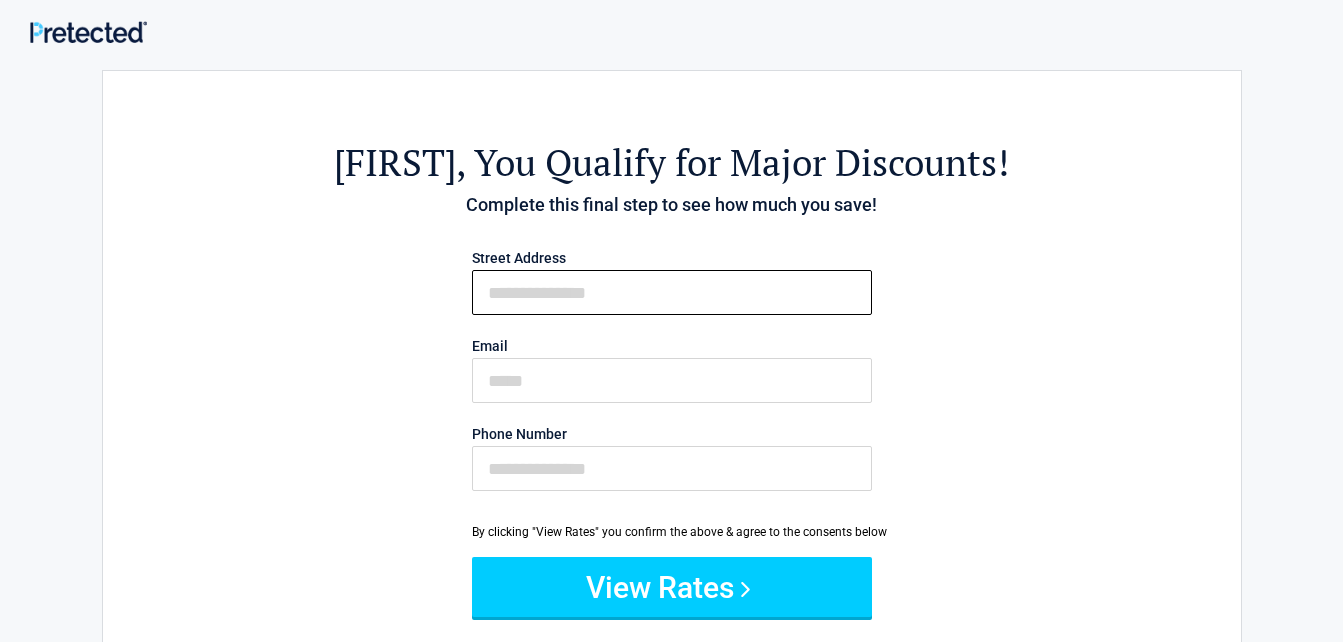 click on "First Name" at bounding box center (672, 292) 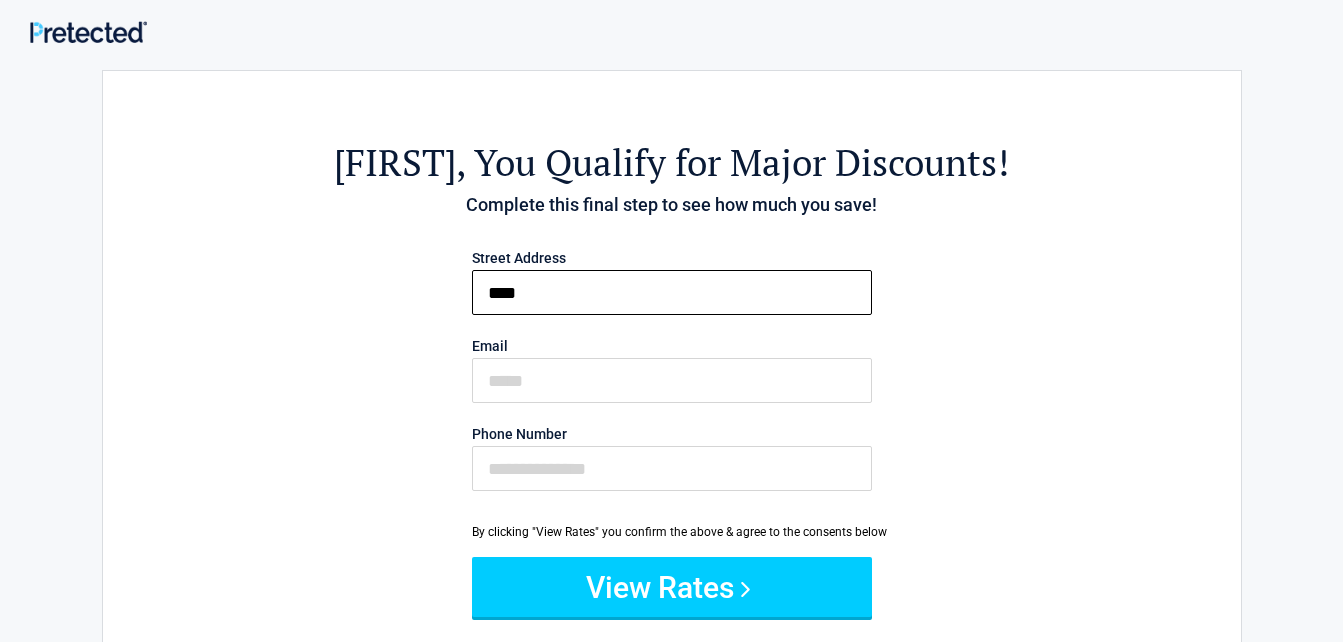 type on "**********" 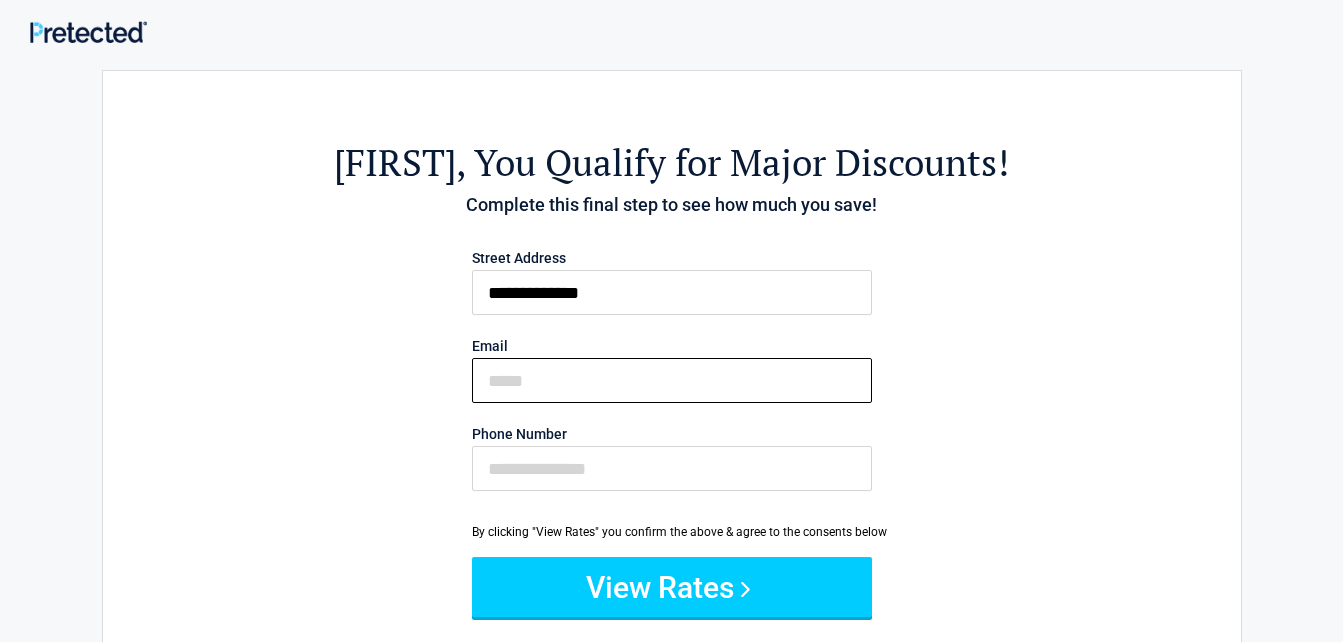 type on "**********" 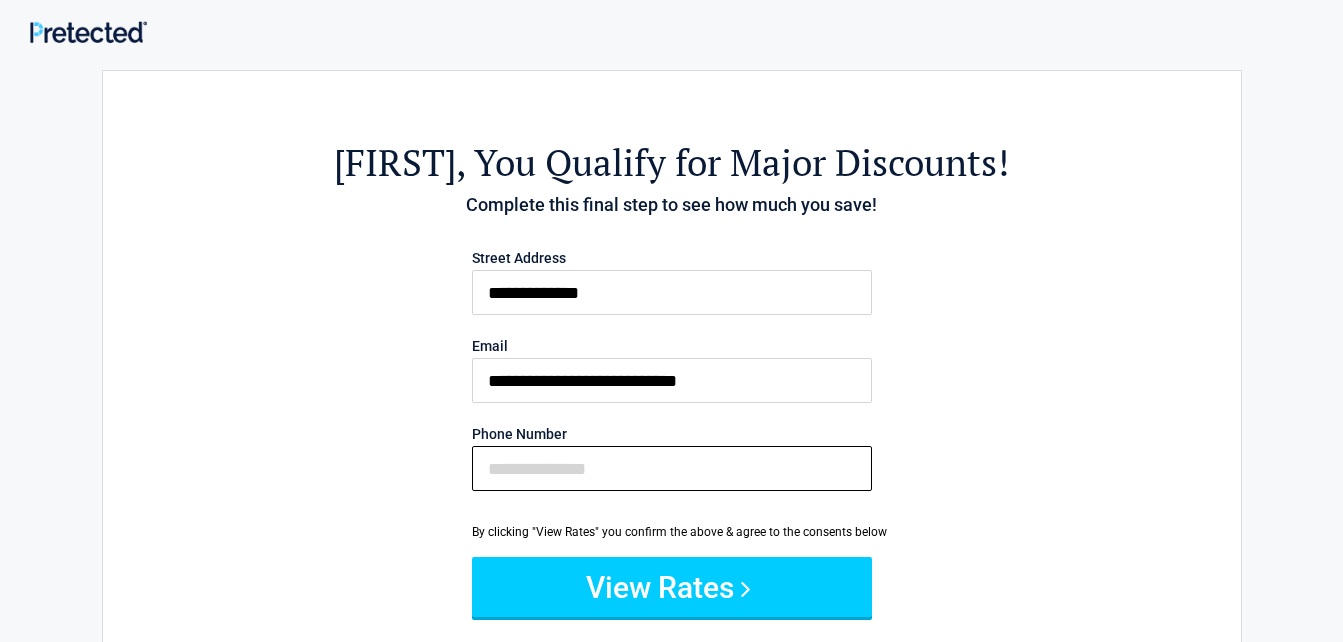 type on "**********" 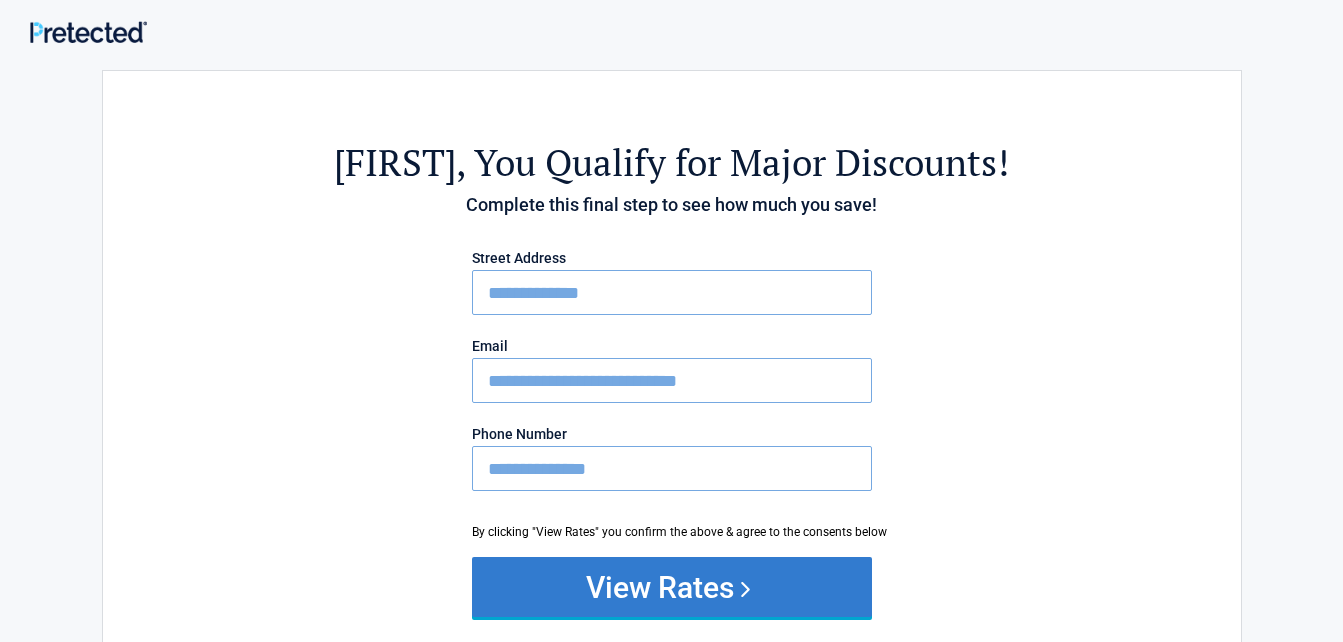click on "View Rates" at bounding box center [672, 587] 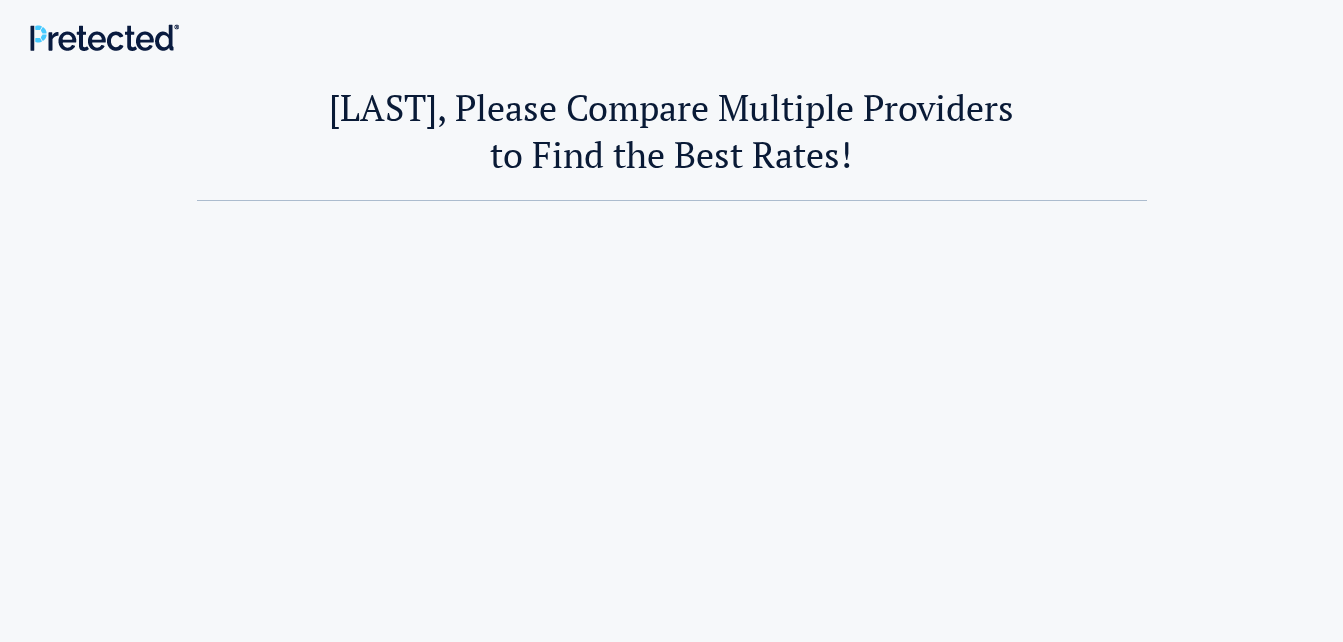 scroll, scrollTop: 0, scrollLeft: 0, axis: both 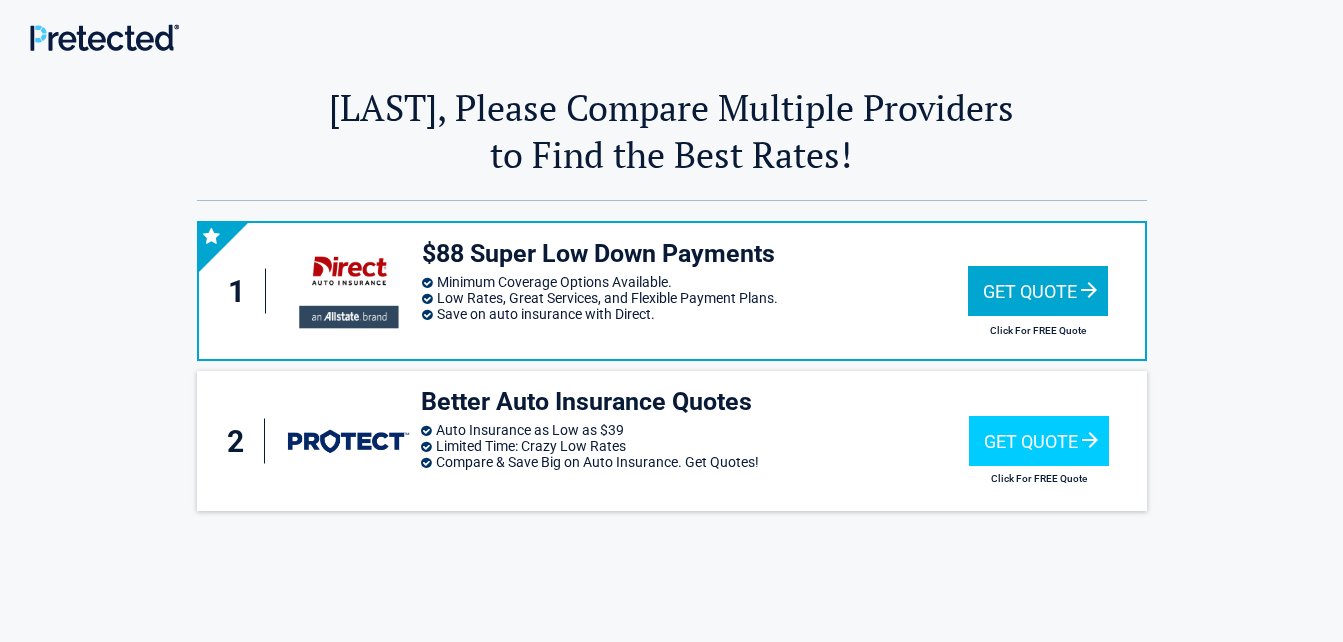 click on "Get Quote" at bounding box center (1038, 291) 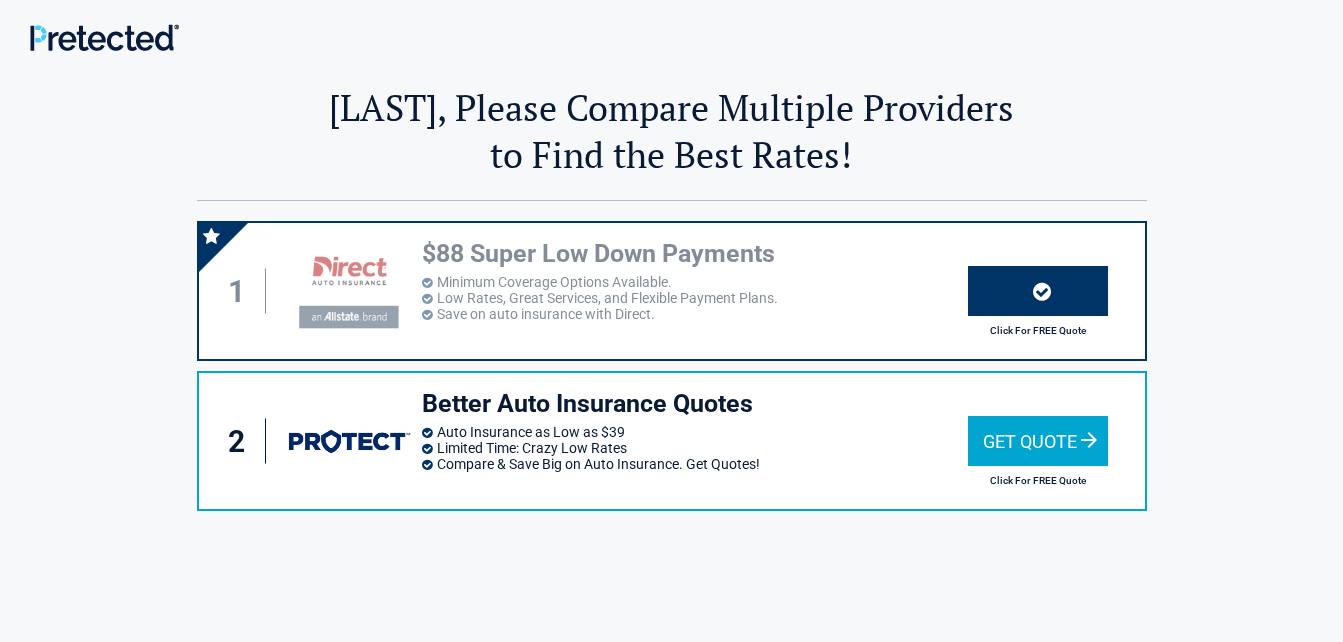 click on "Get Quote" at bounding box center [1038, 441] 